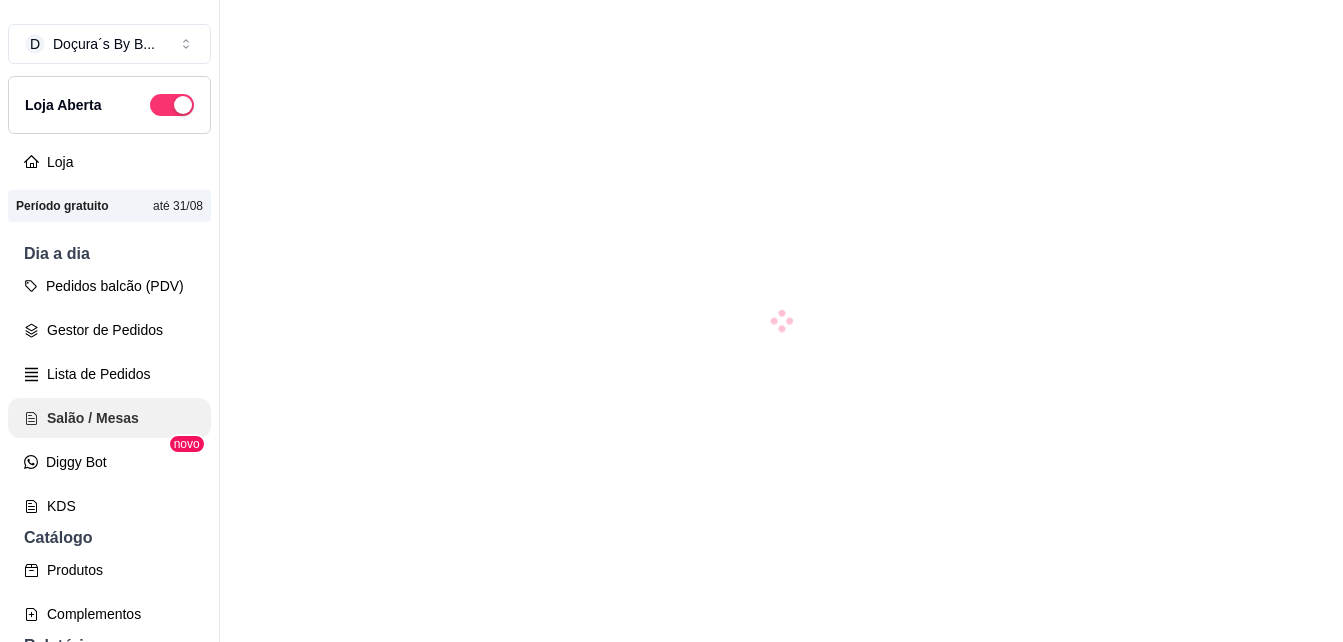 scroll, scrollTop: 0, scrollLeft: 0, axis: both 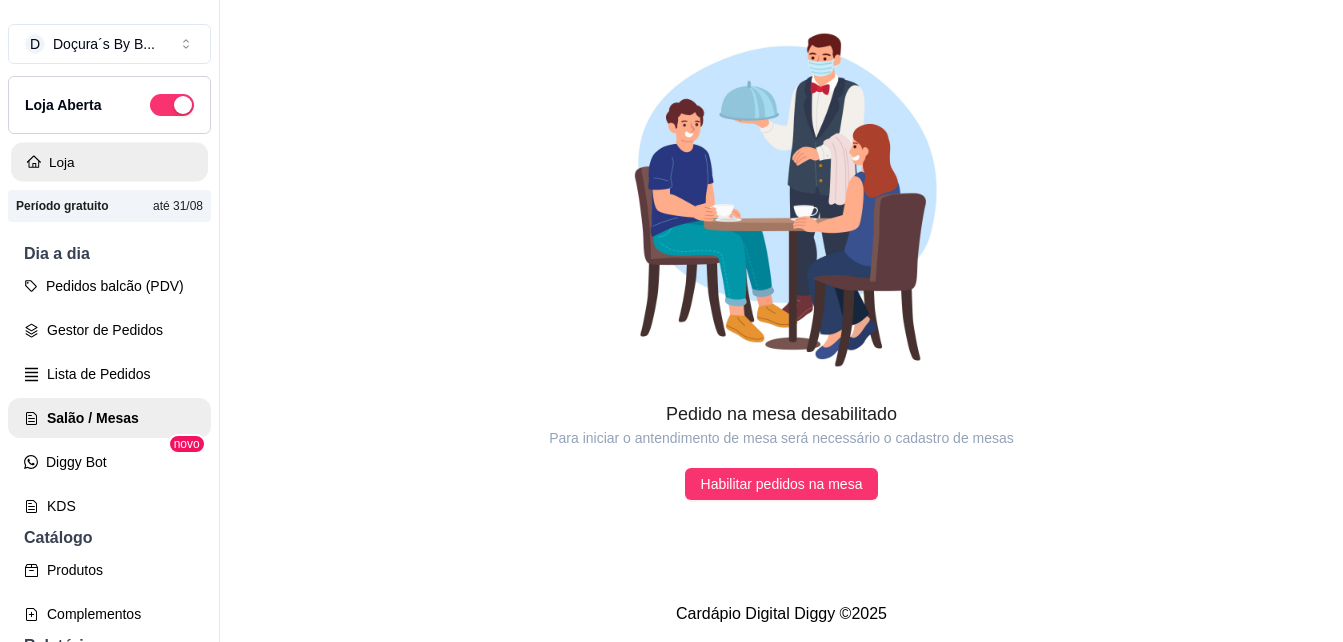 click on "Loja" at bounding box center [109, 162] 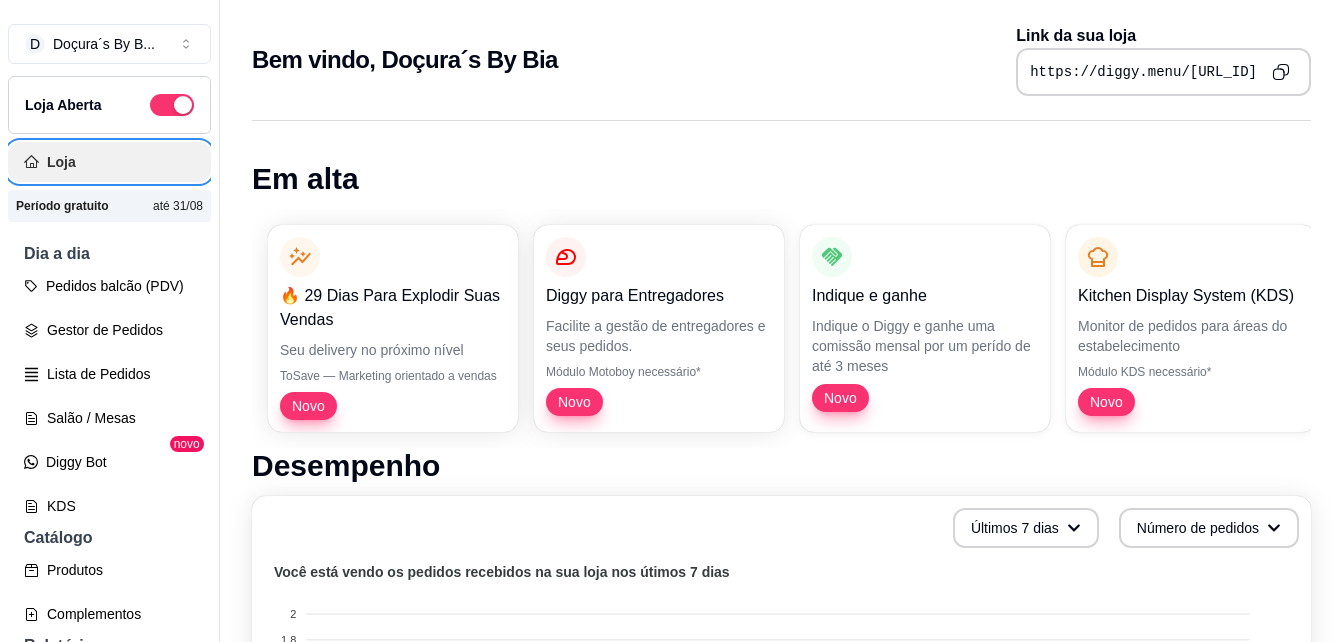 scroll, scrollTop: 40, scrollLeft: 0, axis: vertical 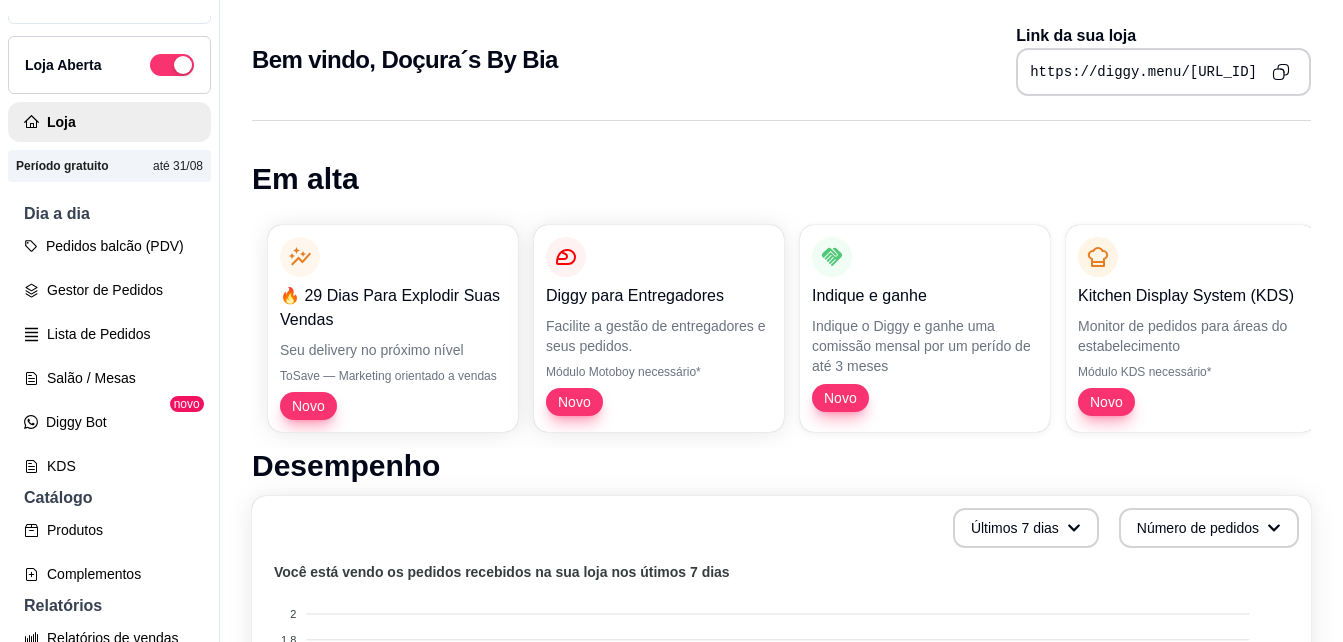click on "Desempenho" at bounding box center (781, 466) 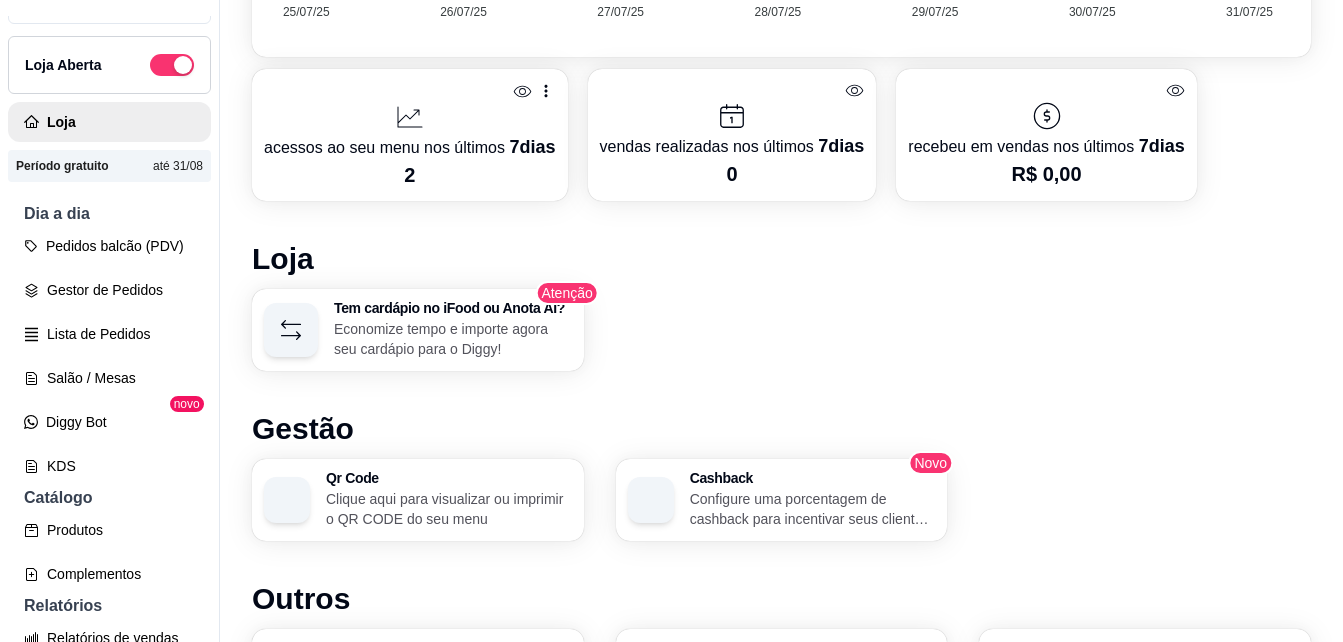 scroll, scrollTop: 1157, scrollLeft: 0, axis: vertical 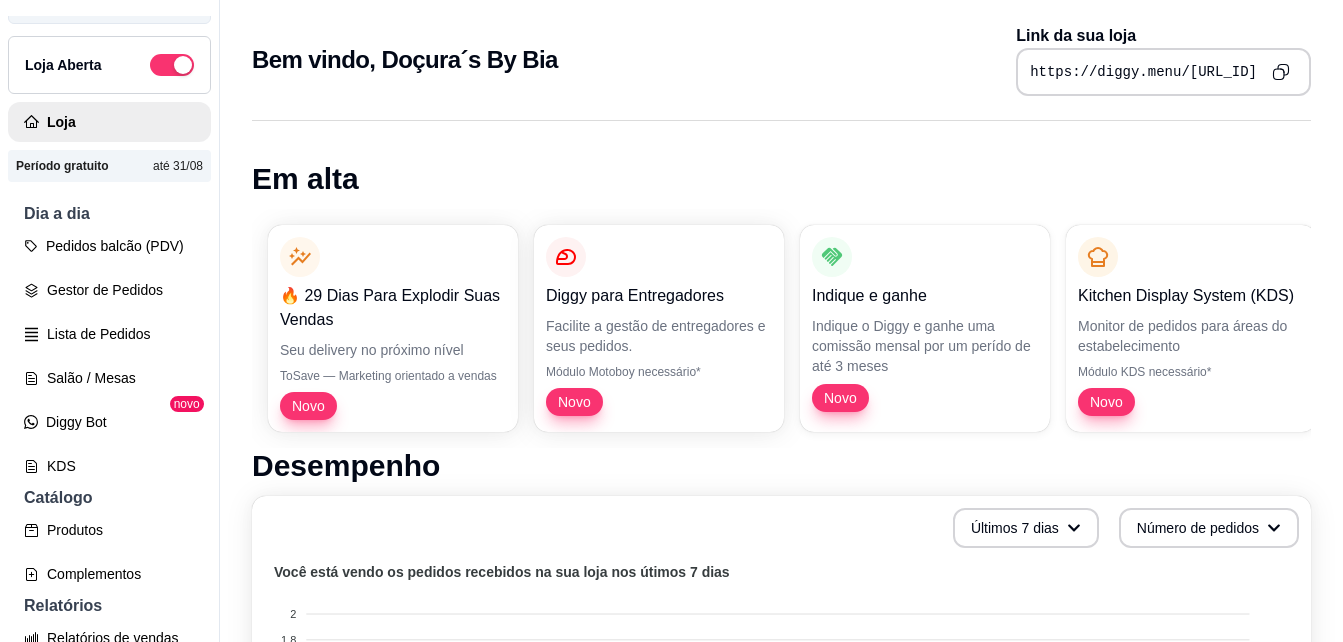click on "D Doçura´s By B" at bounding box center [109, 4] 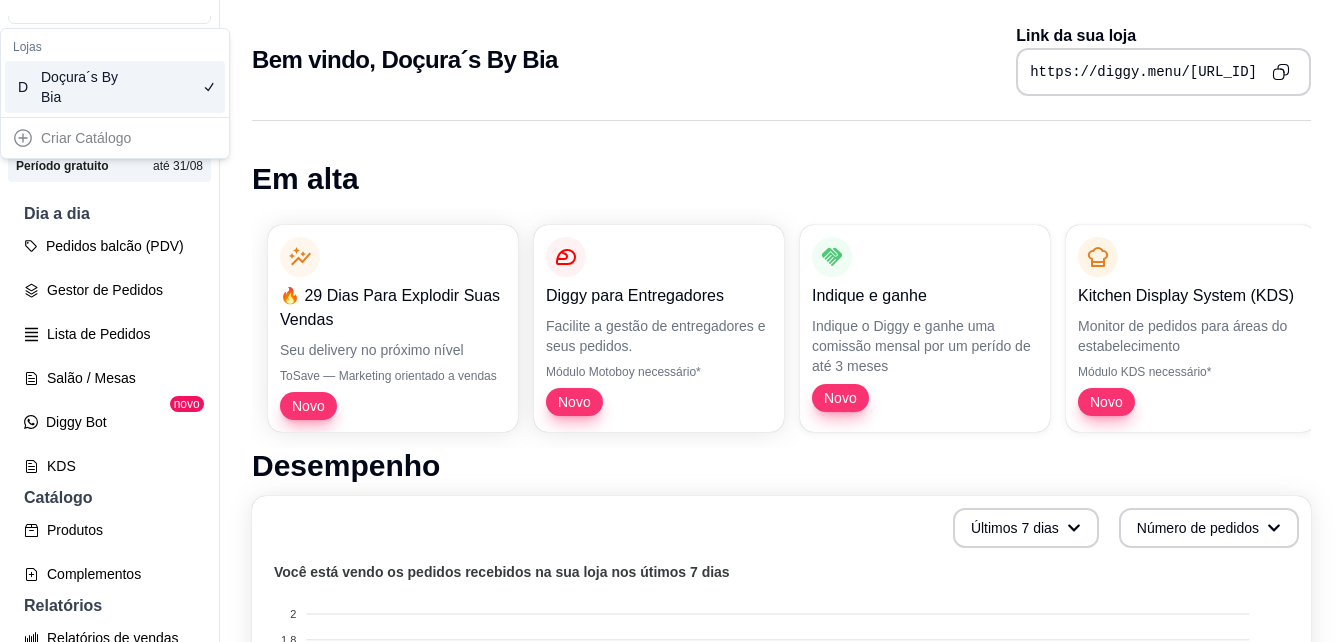 click on "Criar Catálogo" at bounding box center [115, 138] 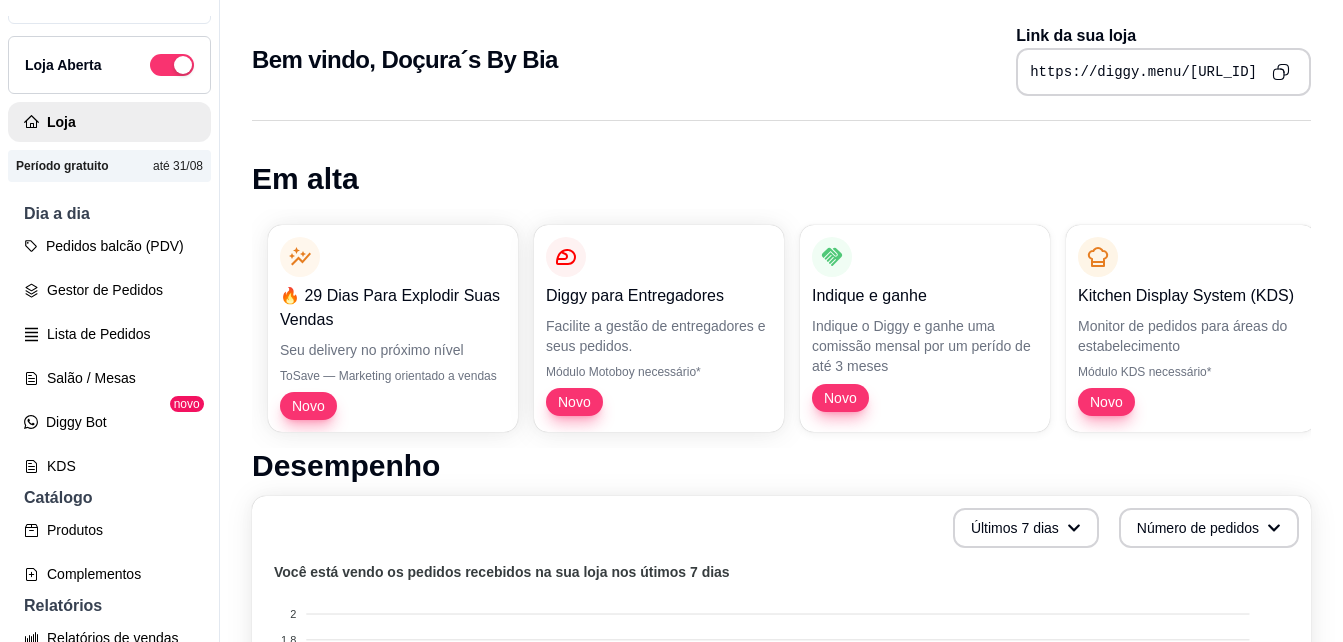 scroll, scrollTop: 601, scrollLeft: 0, axis: vertical 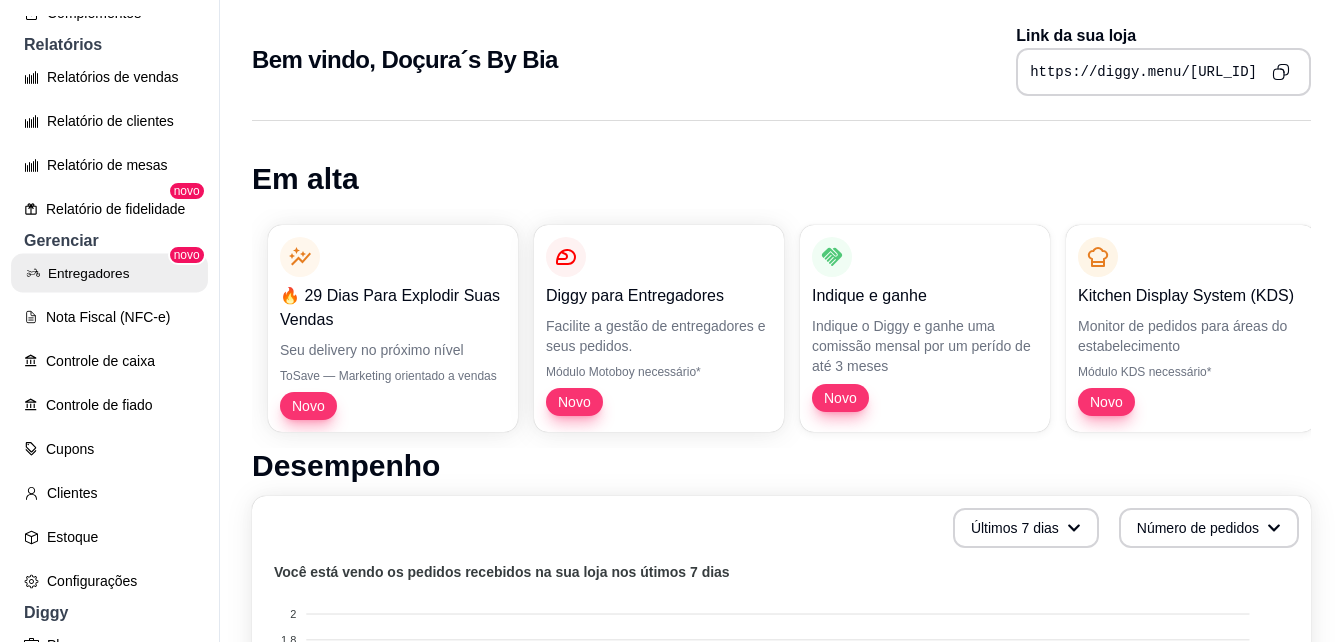 click on "Entregadores" at bounding box center [109, 273] 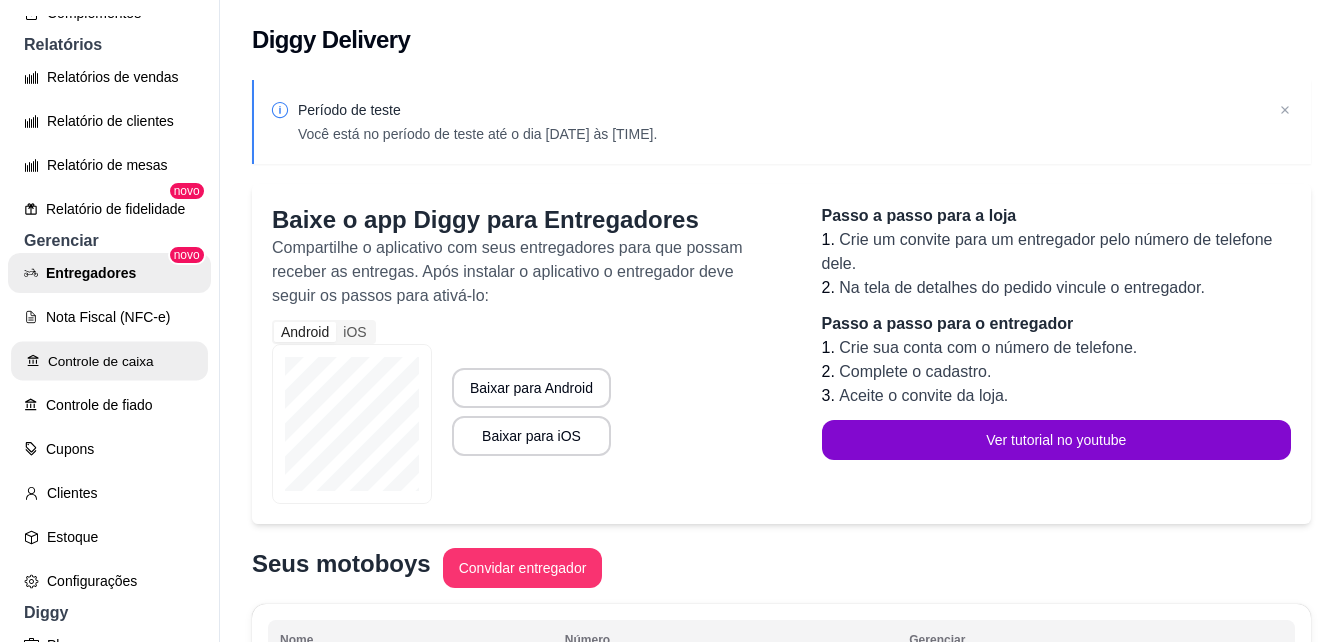 click on "Controle de caixa" at bounding box center (109, 361) 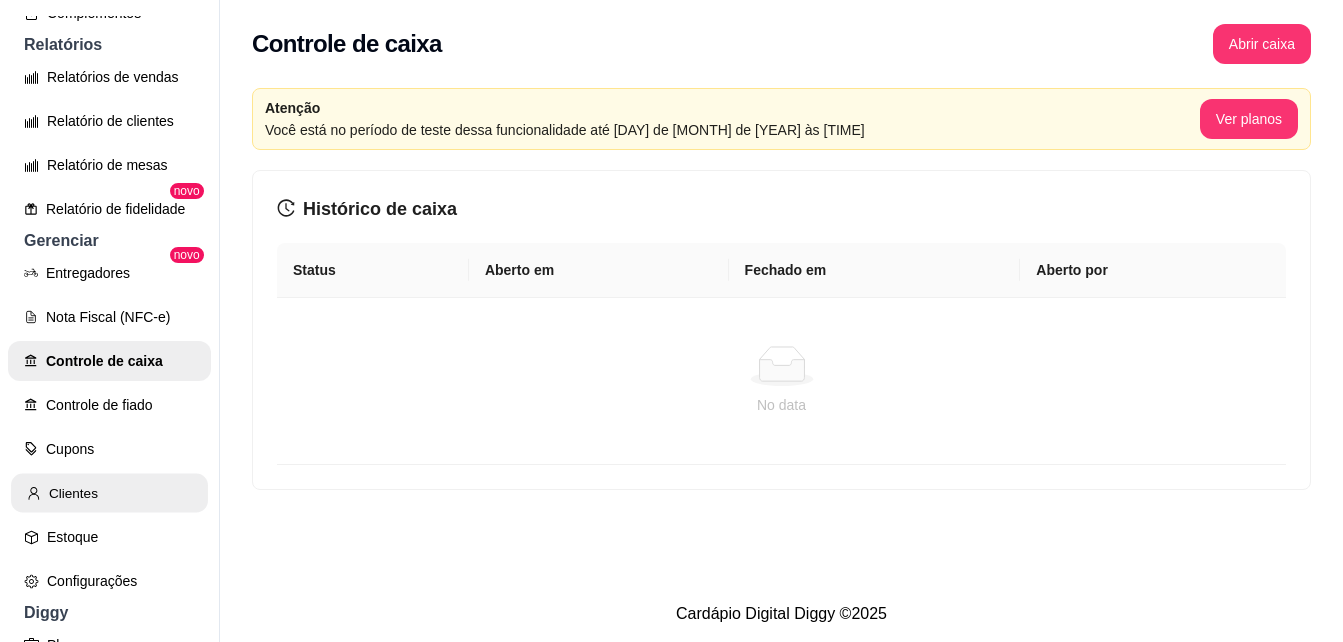 click on "Clientes" at bounding box center (109, 493) 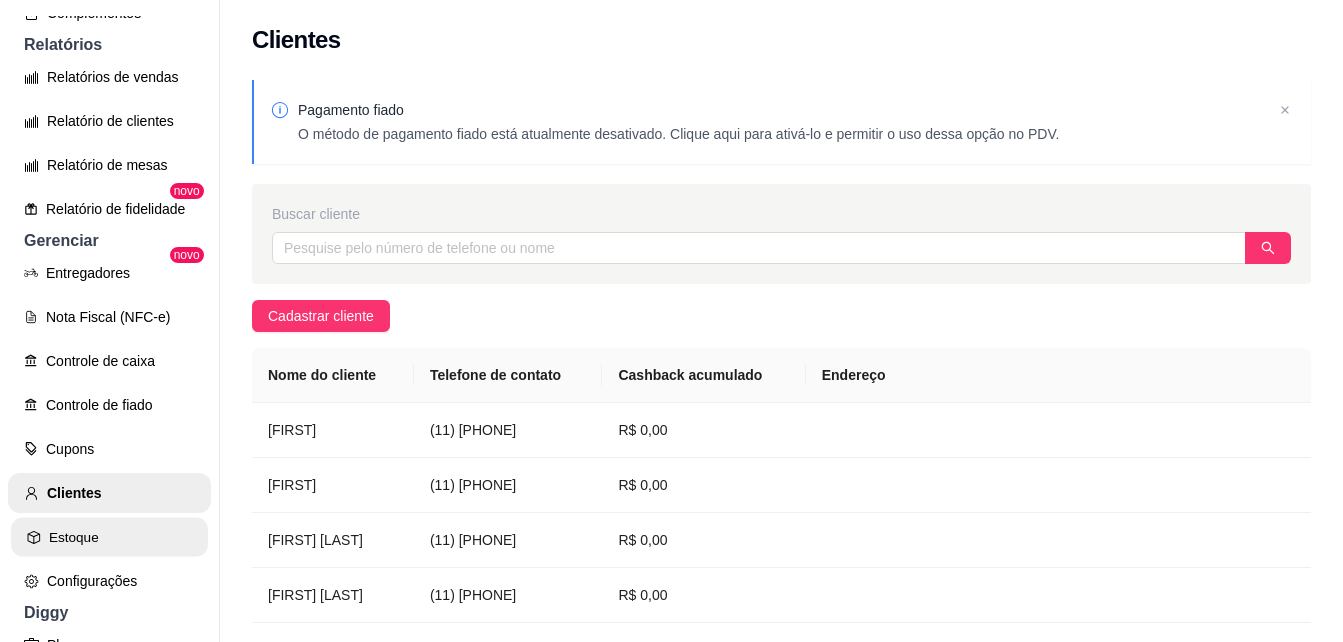 click on "Estoque" at bounding box center [109, 537] 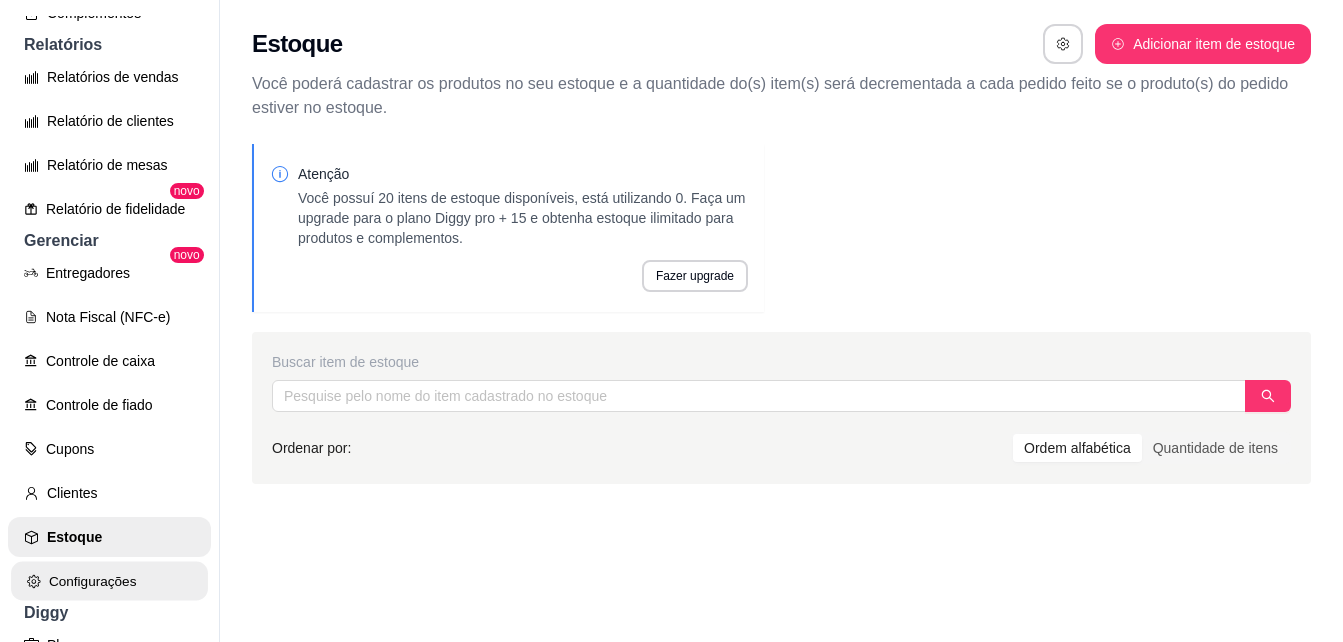 click on "Configurações" at bounding box center (109, 581) 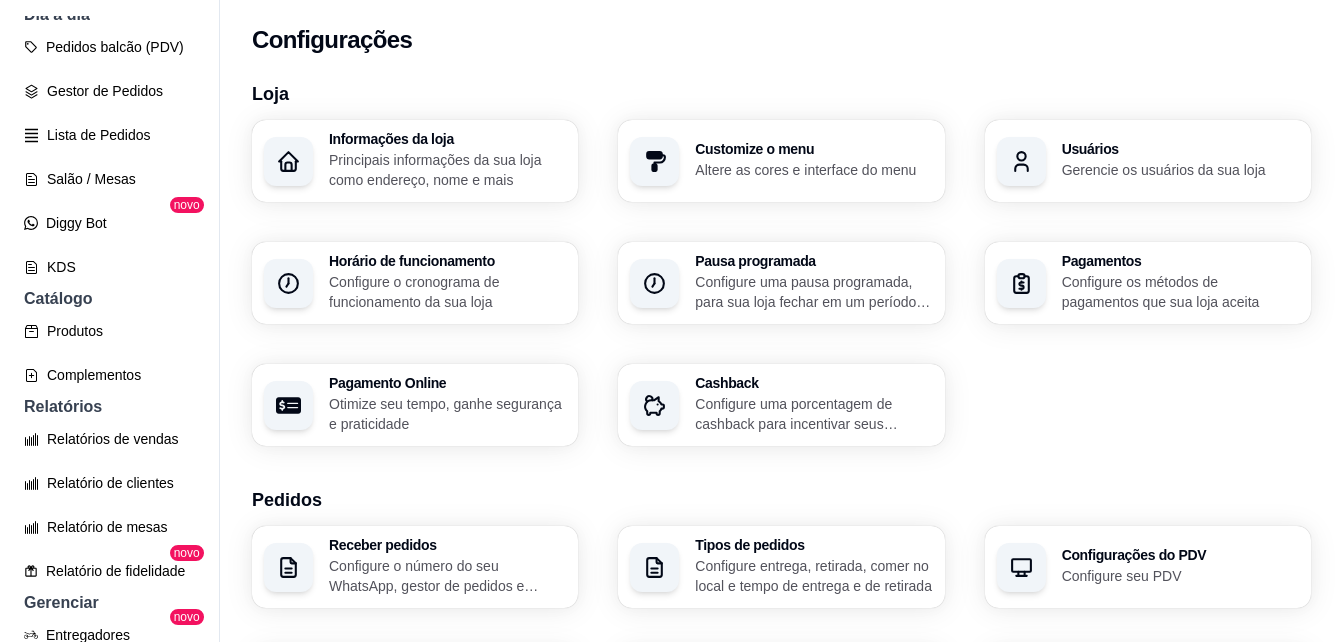 scroll, scrollTop: 68, scrollLeft: 0, axis: vertical 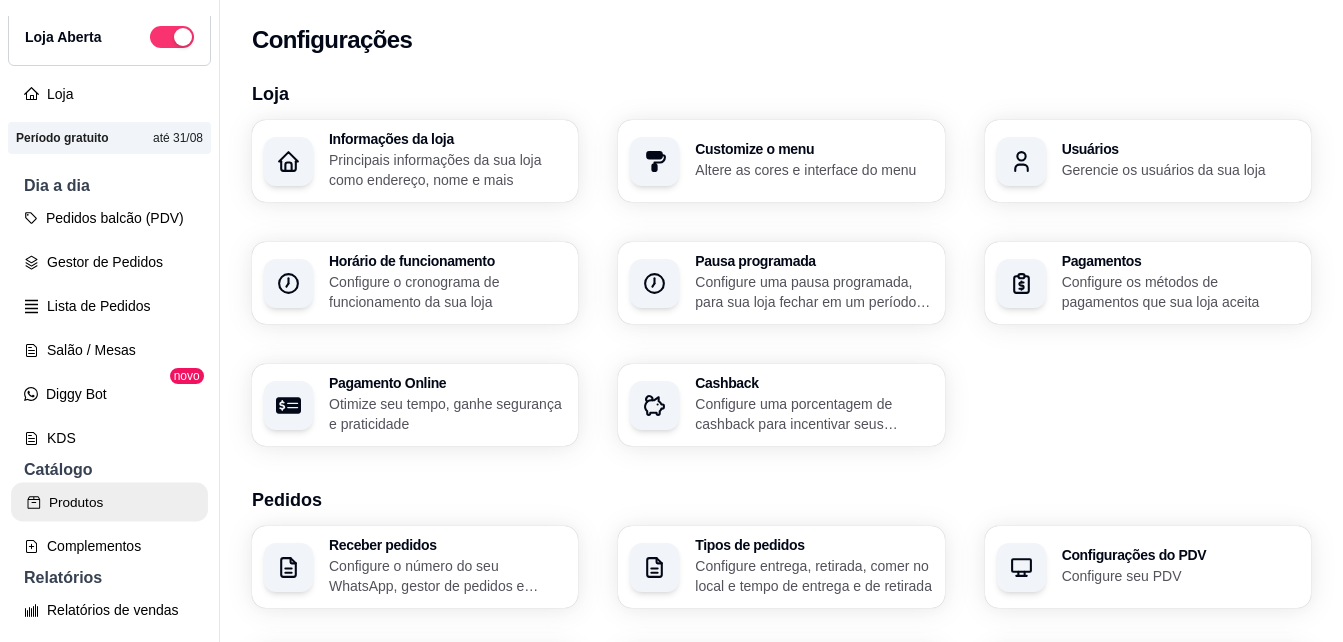 click on "Produtos" at bounding box center (109, 502) 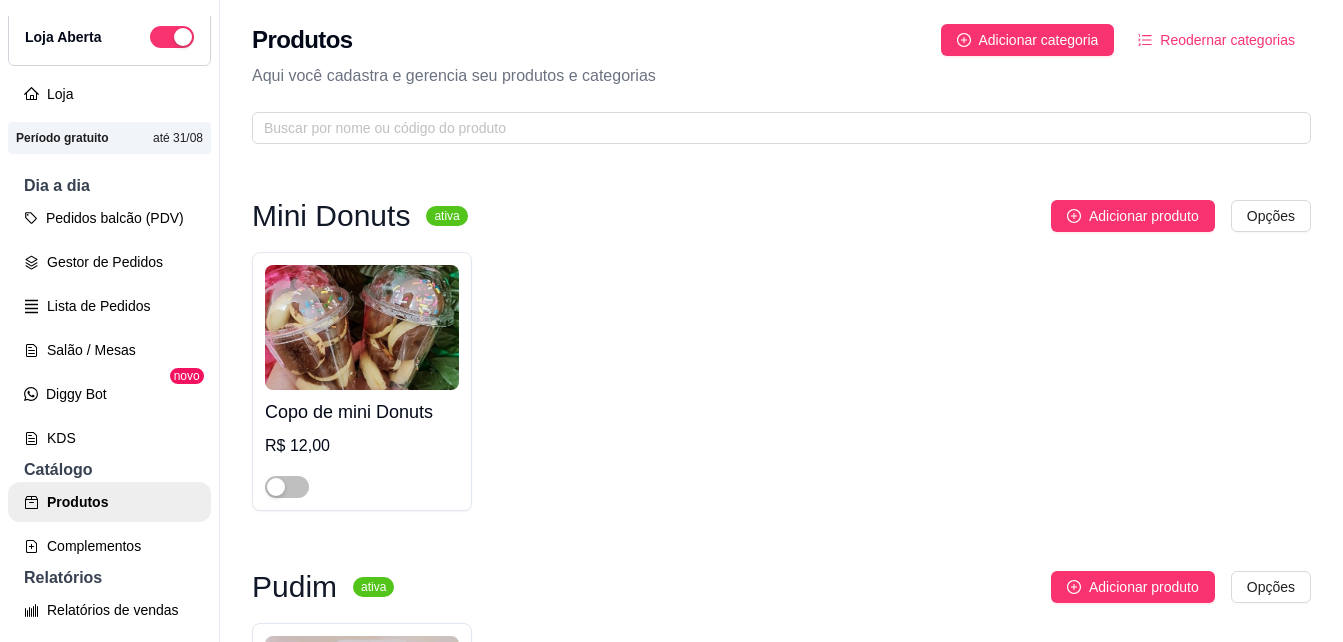 click on "Copo de mini Donuts    R$ 12,00" at bounding box center [781, 381] 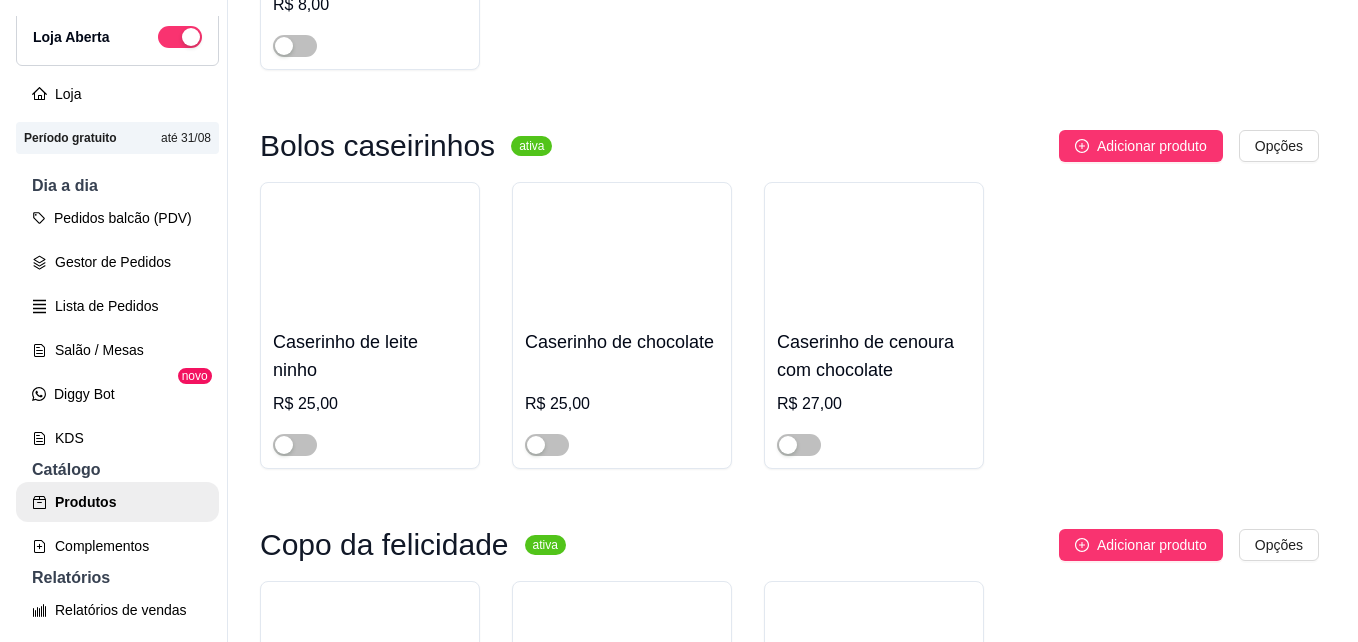 scroll, scrollTop: 880, scrollLeft: 0, axis: vertical 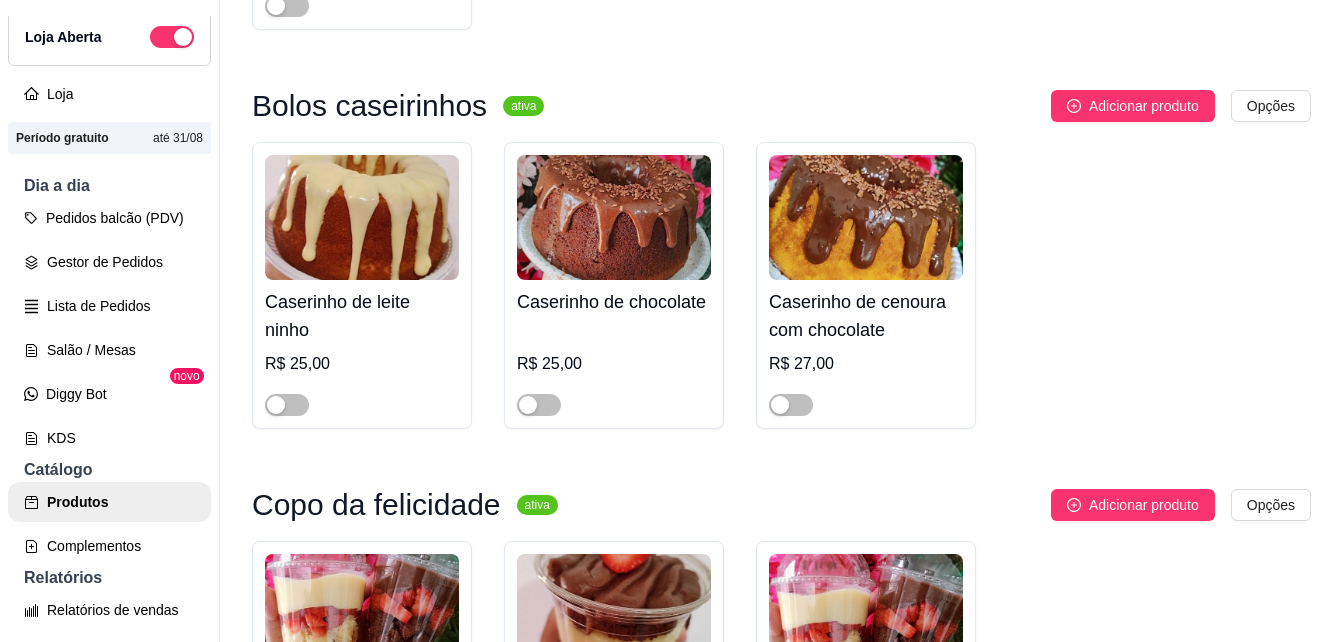 click at bounding box center [866, 396] 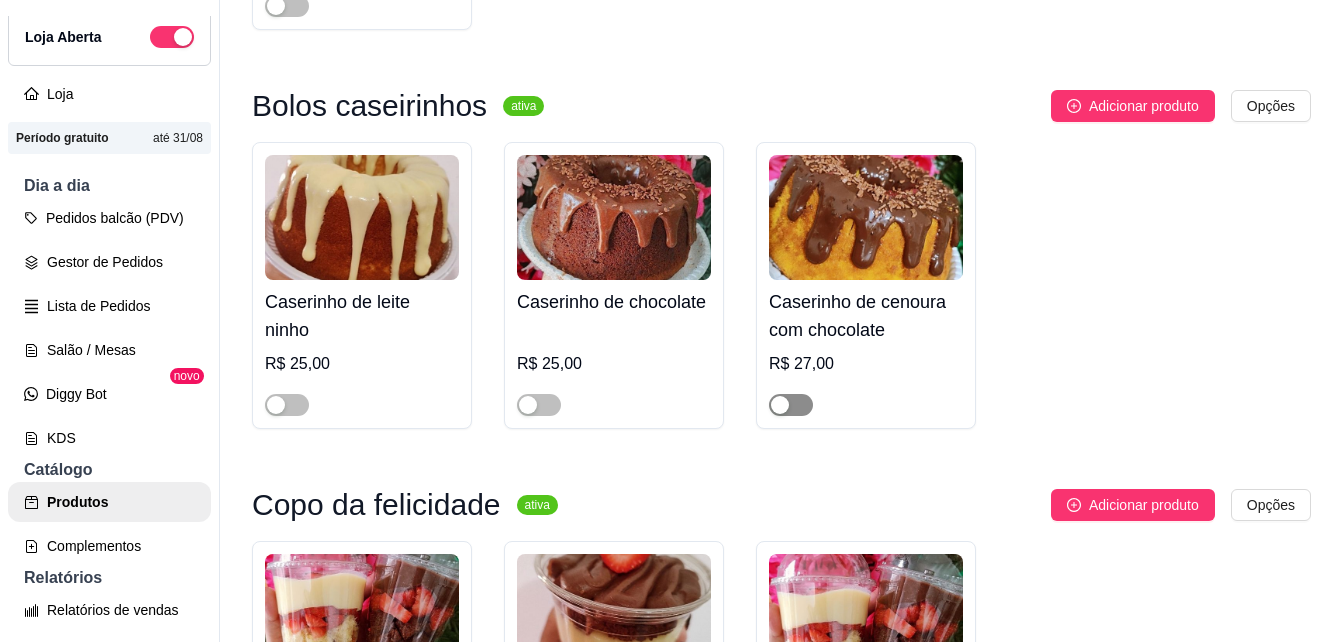 click at bounding box center [791, 405] 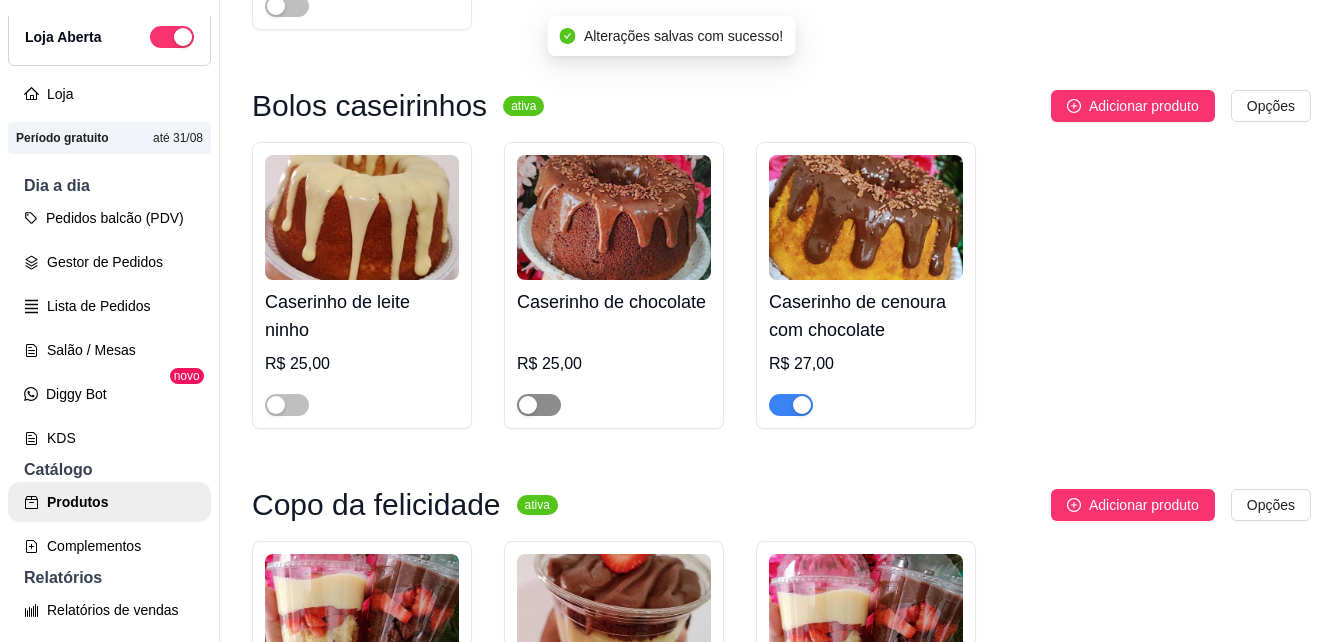 click at bounding box center [539, 405] 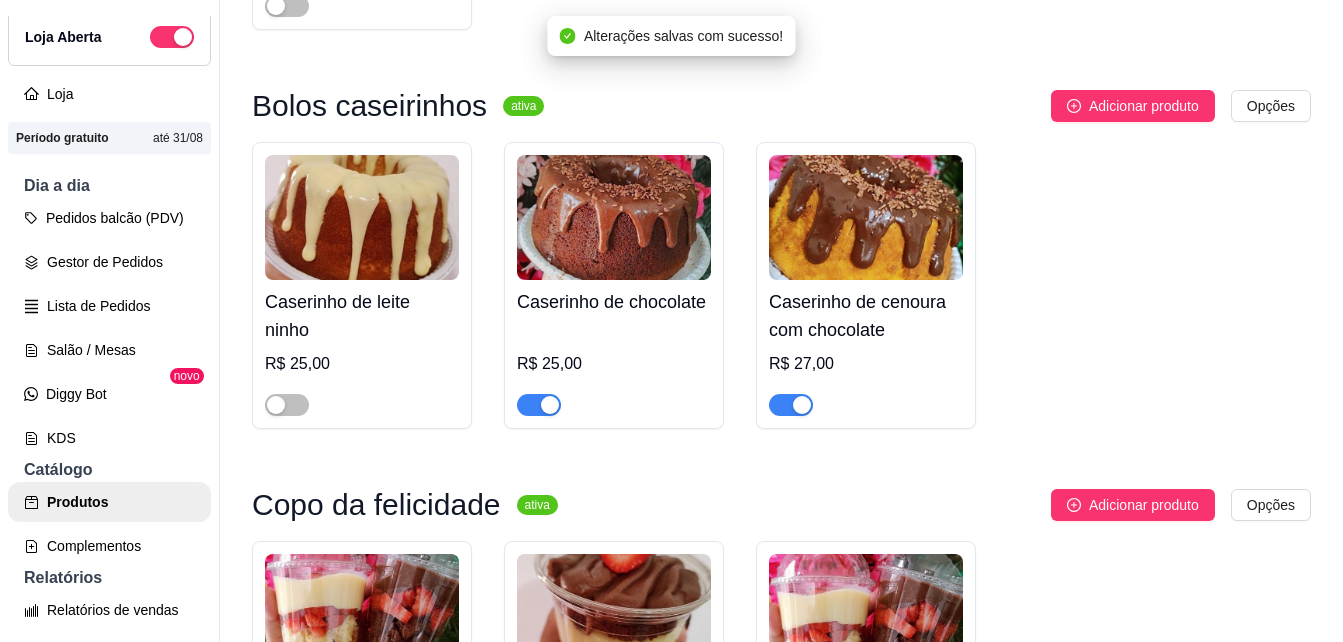 click at bounding box center [287, 404] 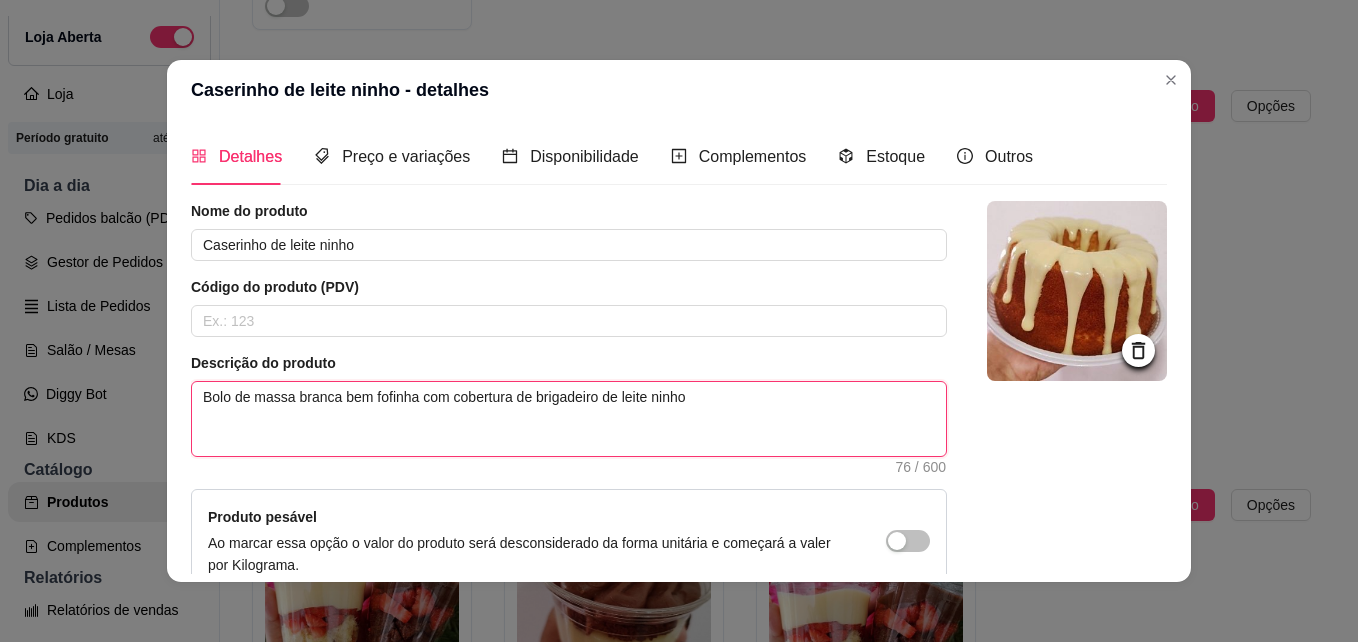 click on "Bolo de massa branca bem fofinha com cobertura de brigadeiro de leite ninho" at bounding box center [569, 419] 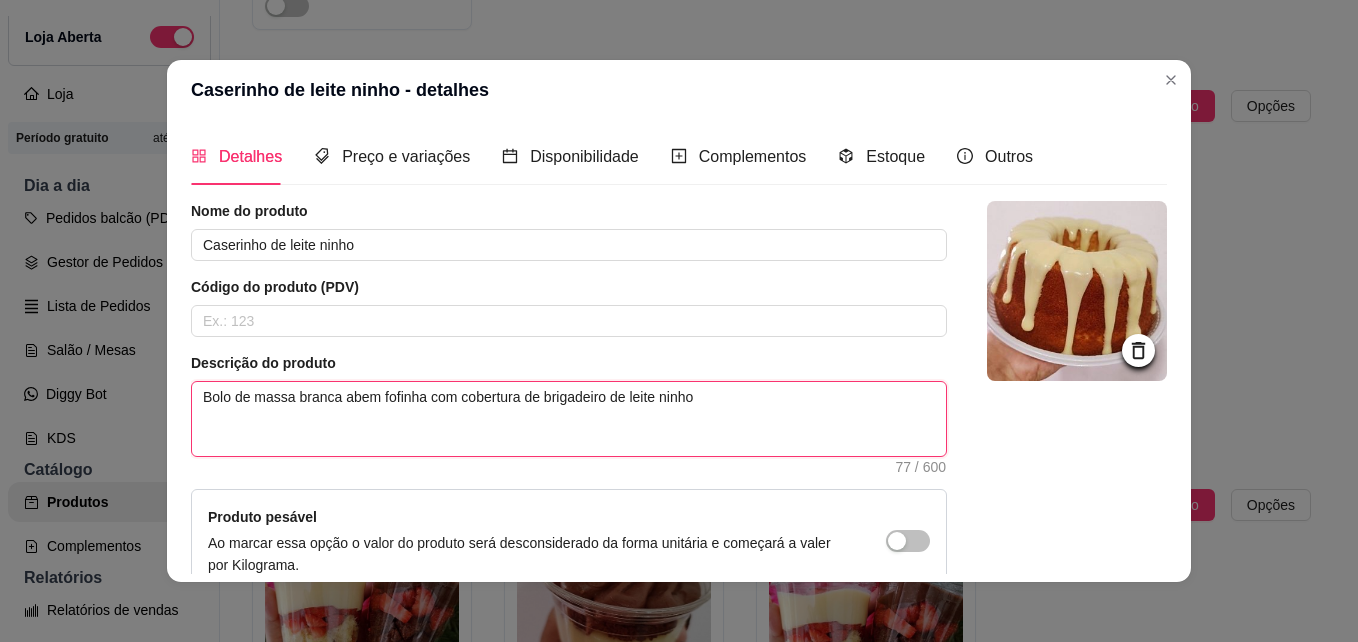 type 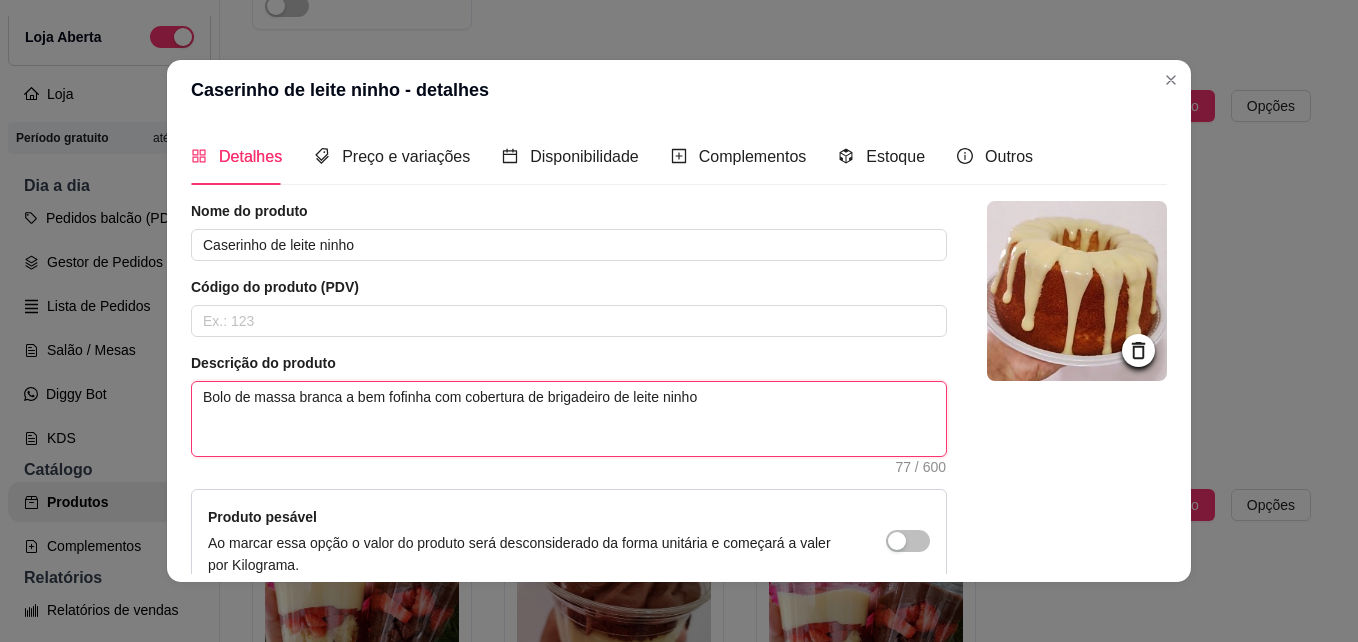 type 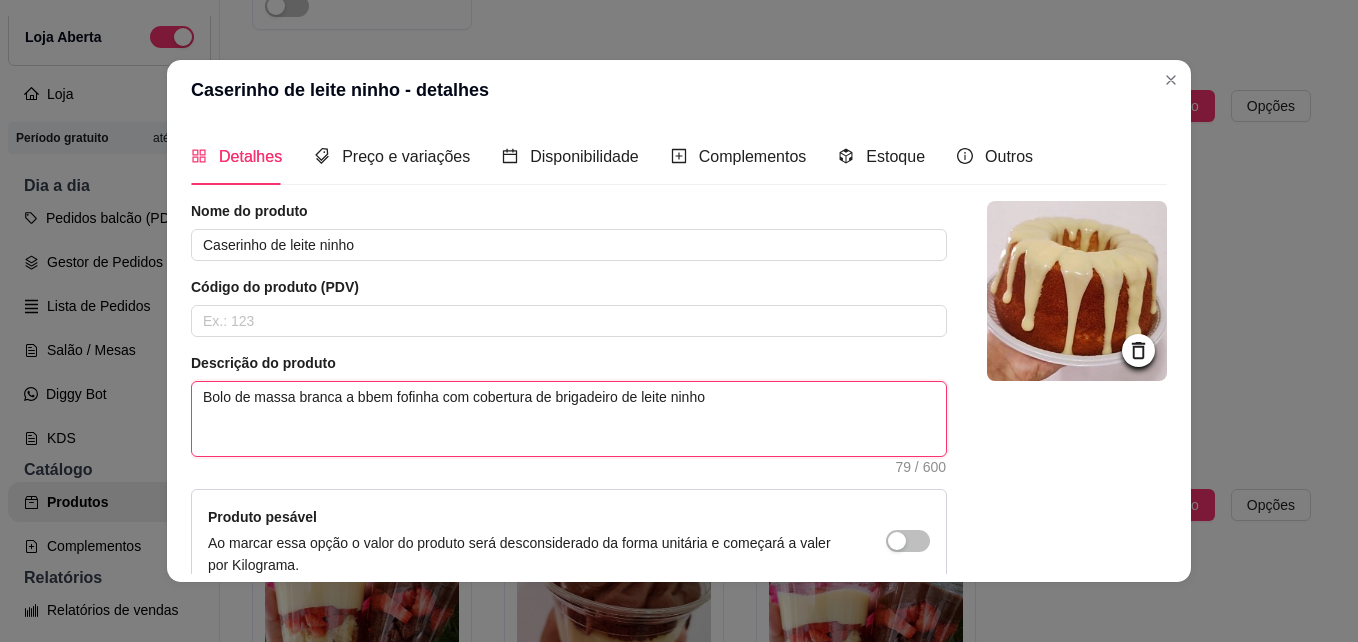 type 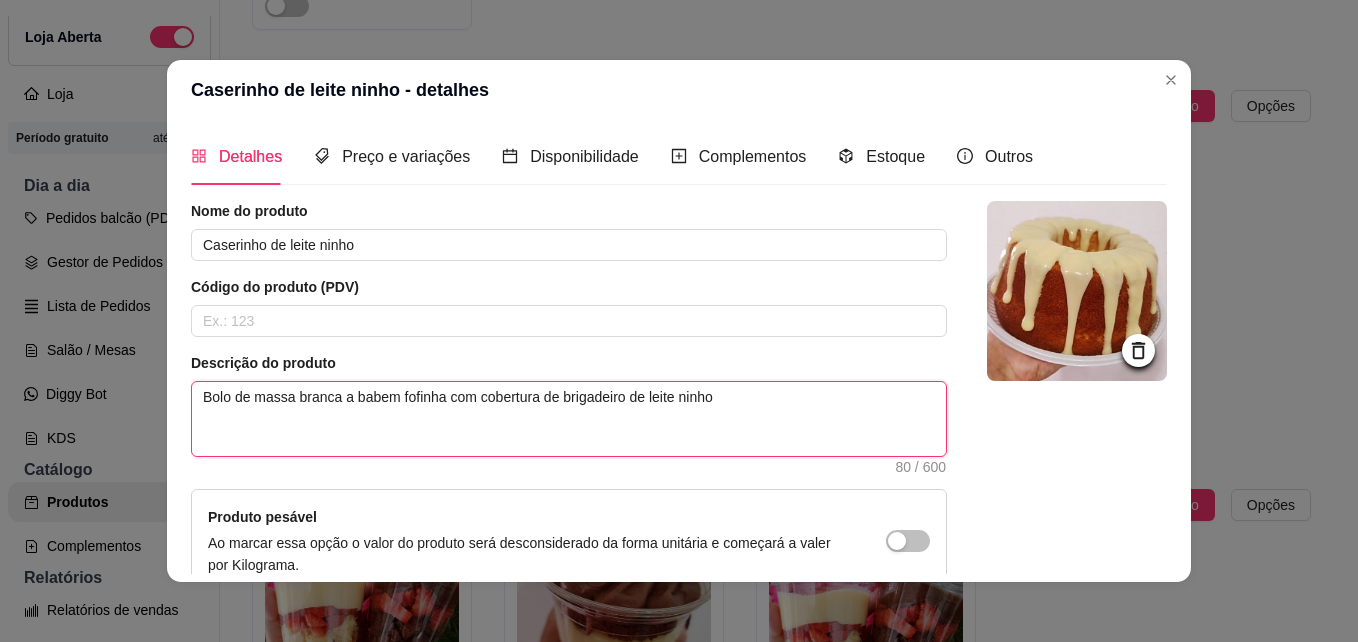 type 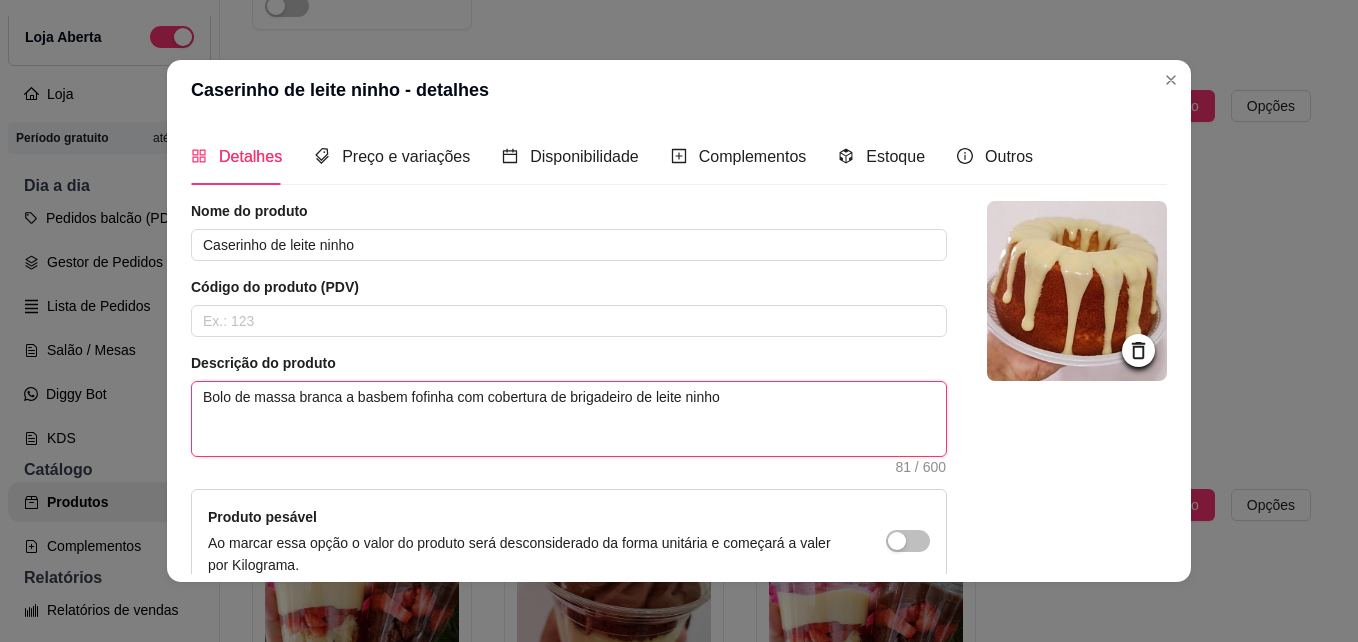 type 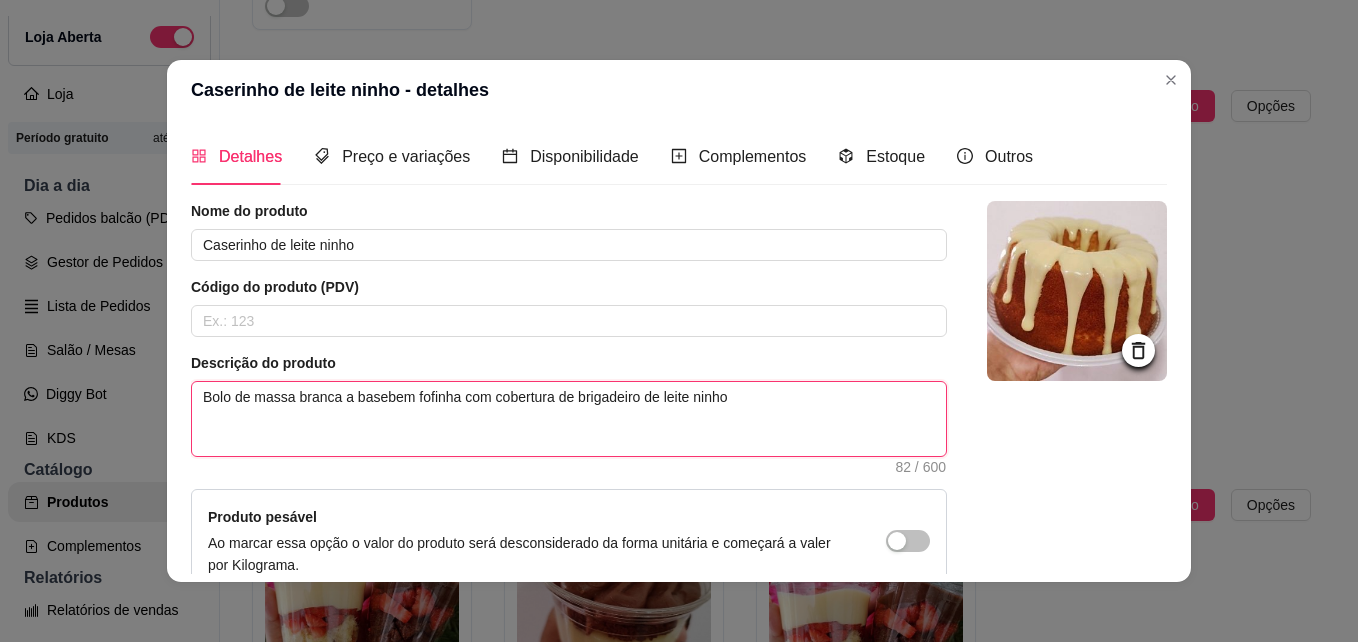 type 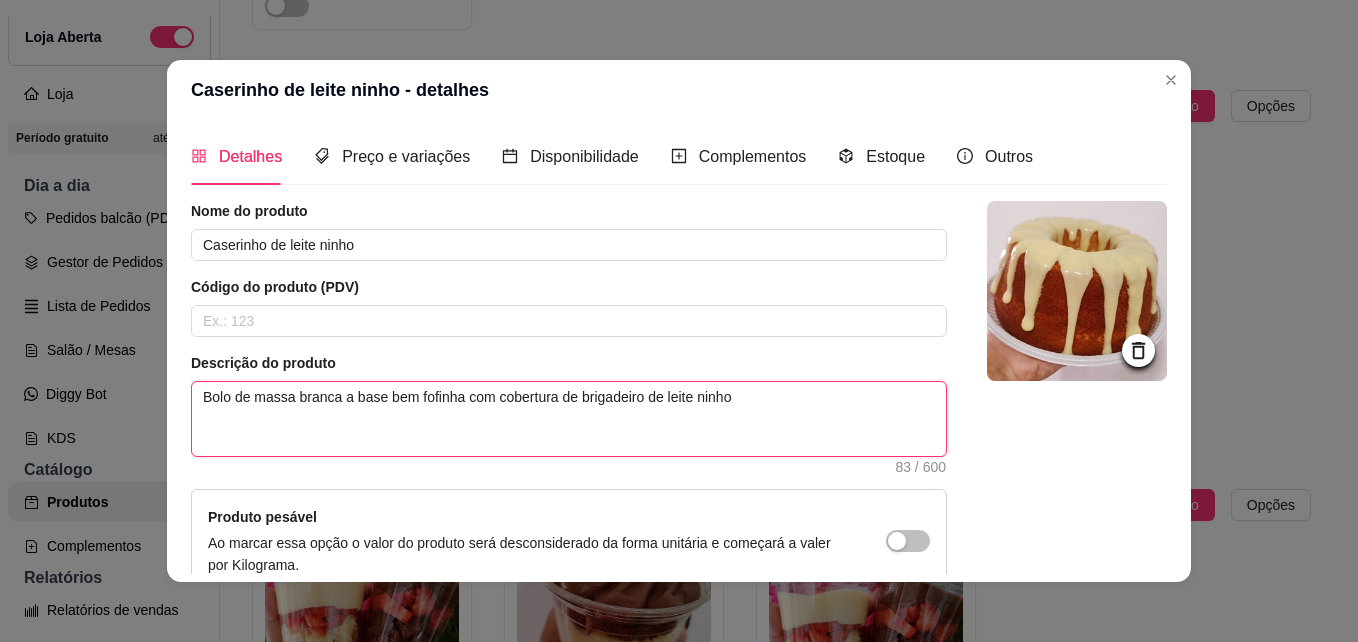 type 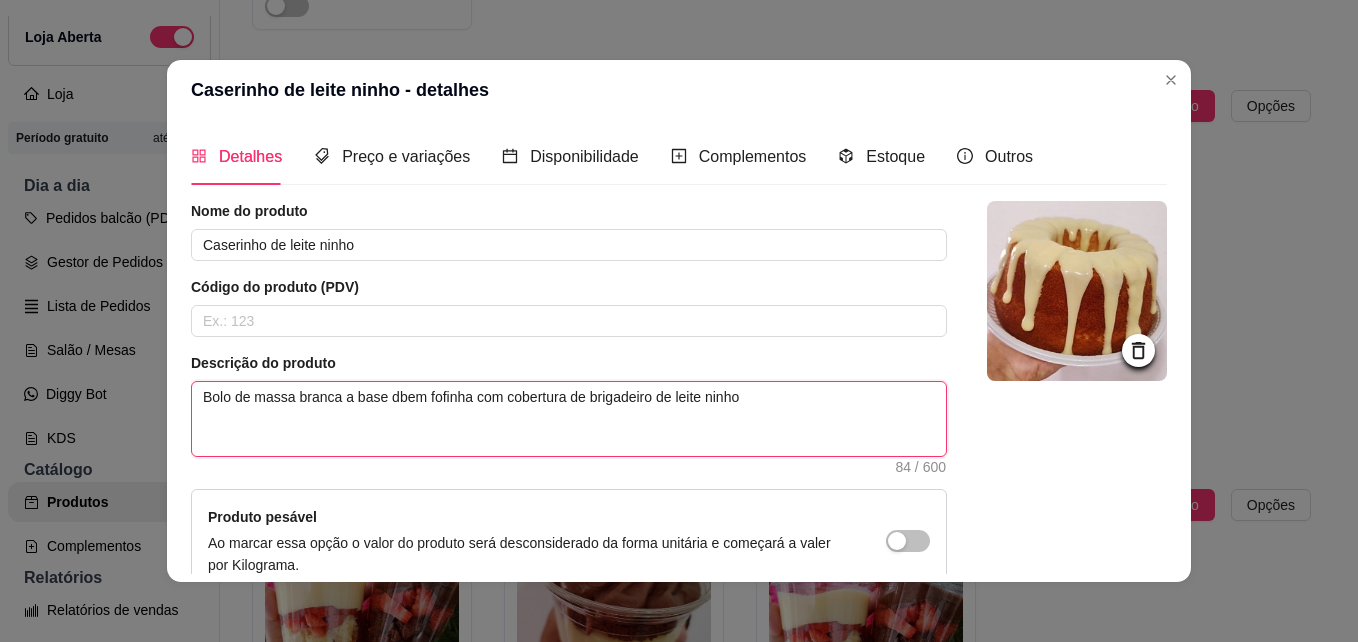 type 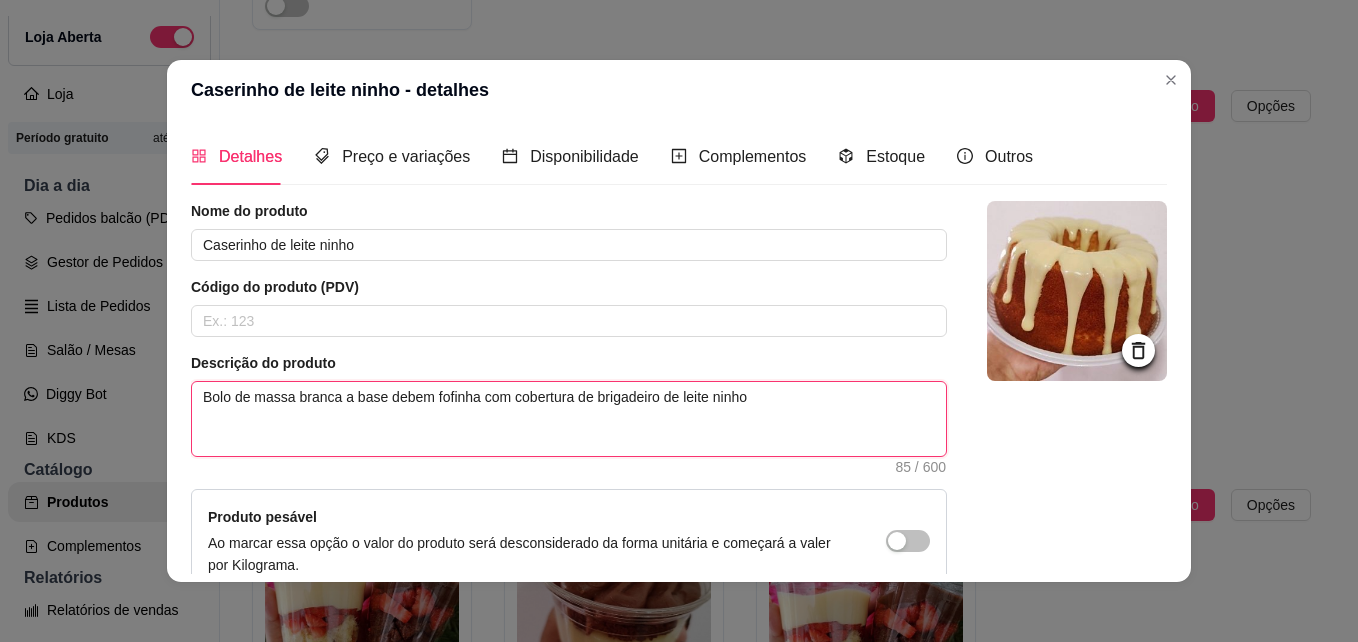 type 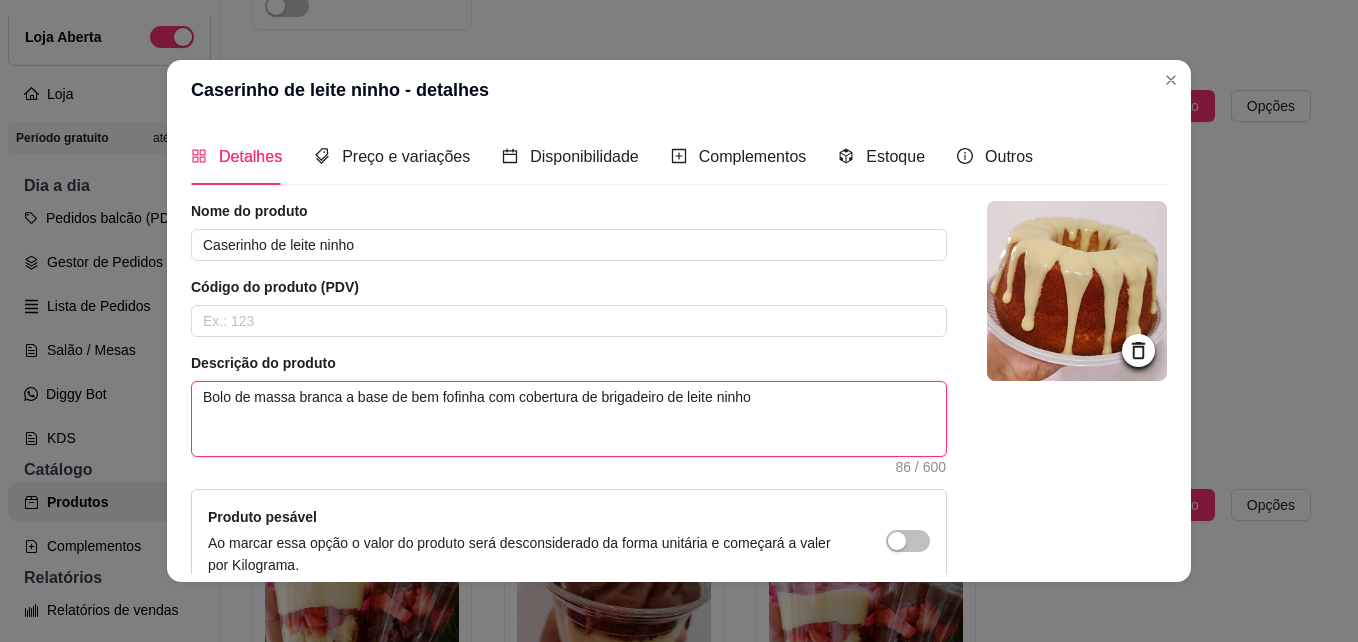 type 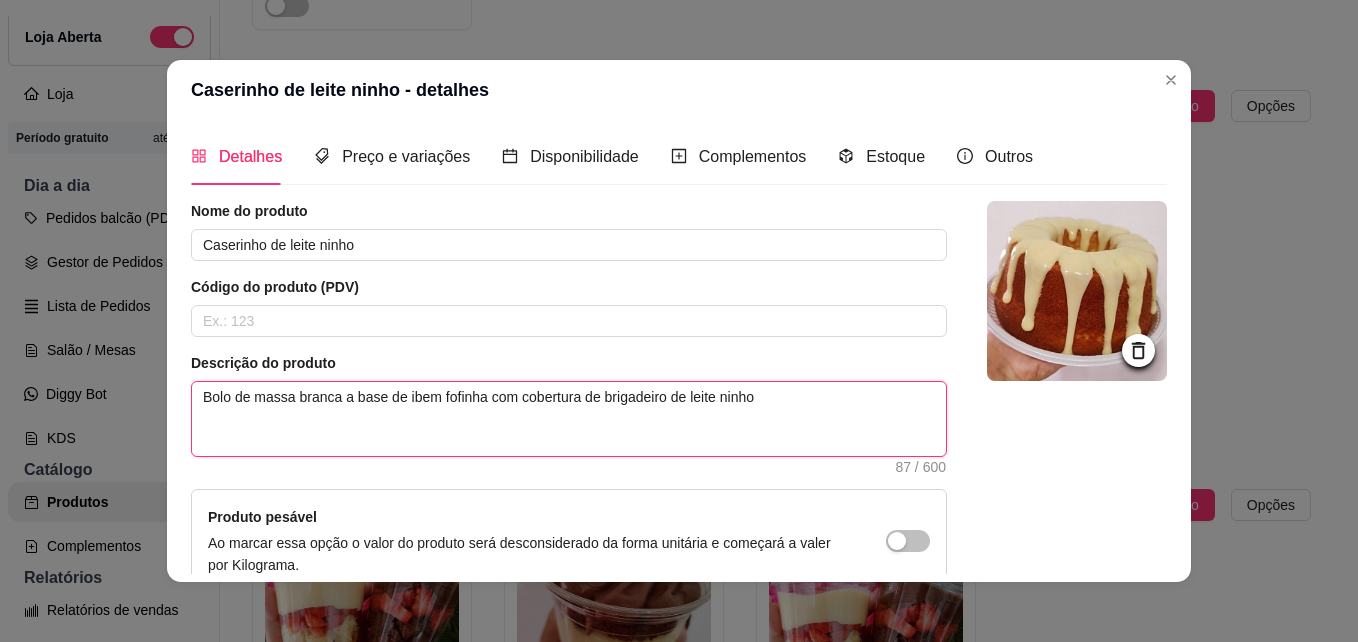 type 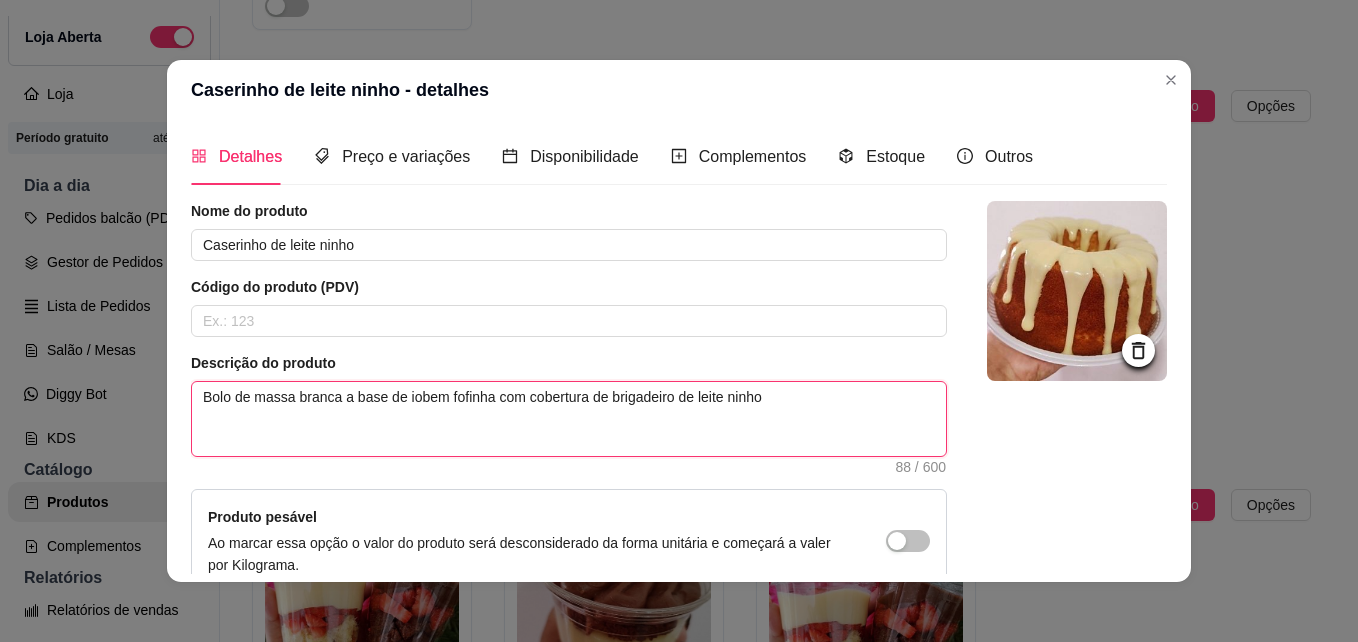 type 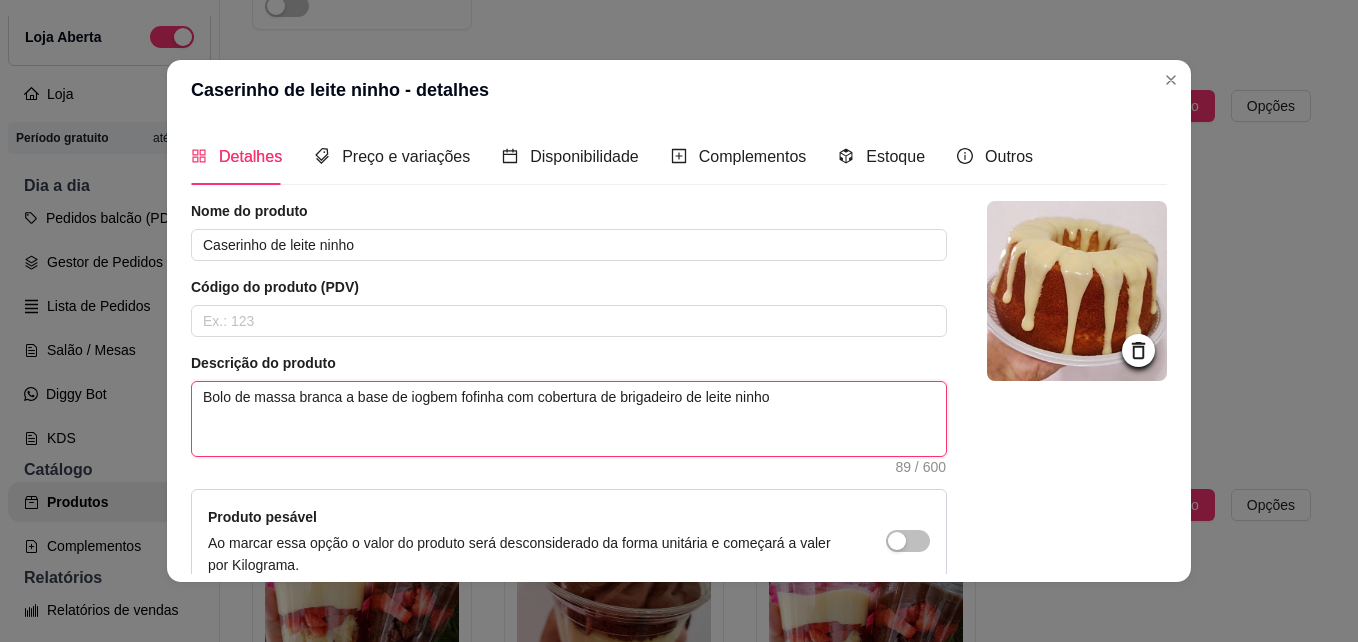 type 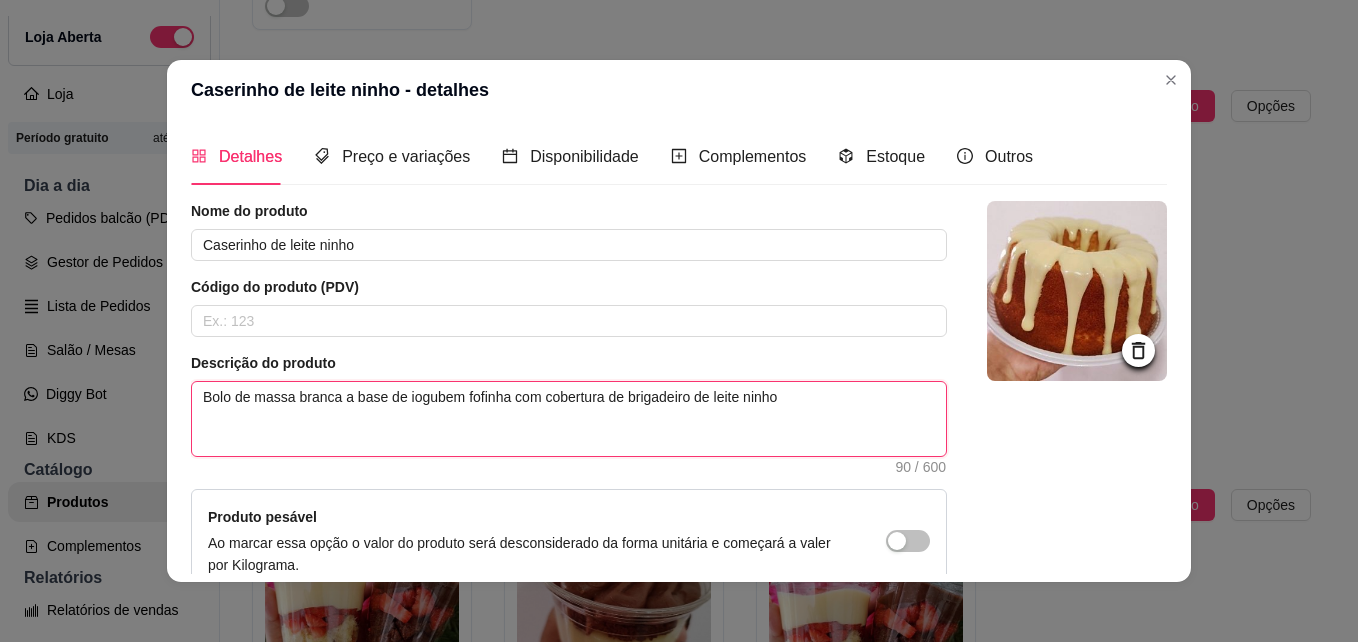 type 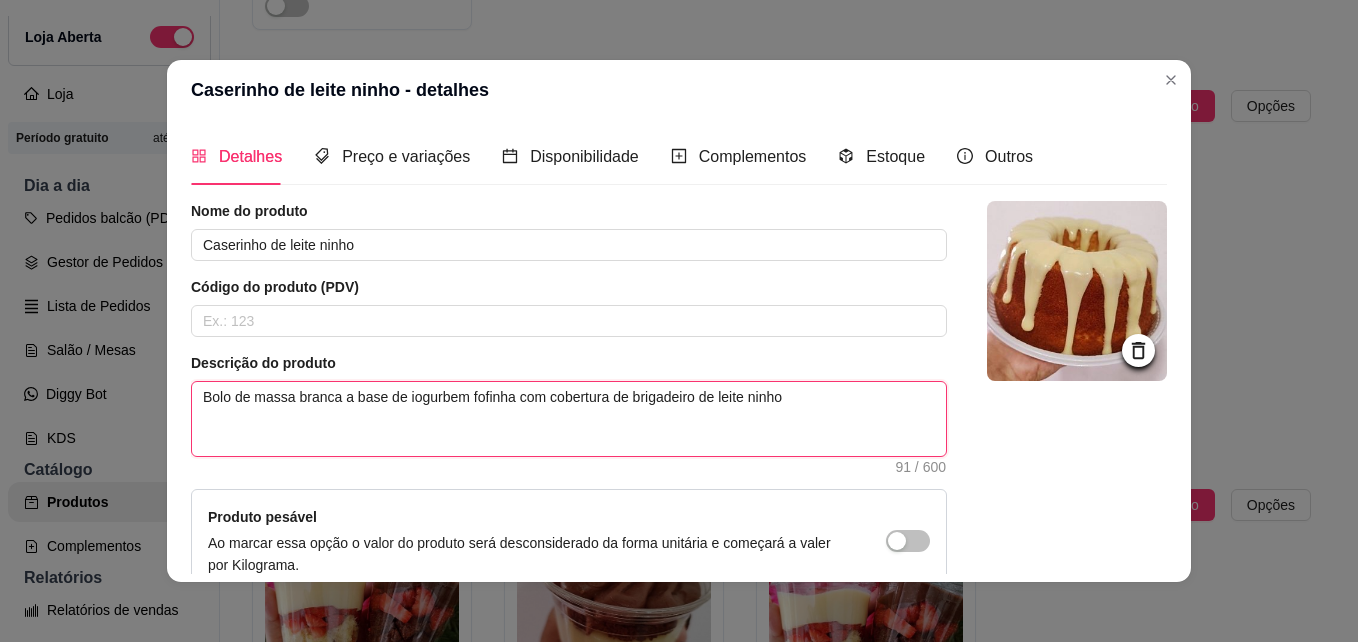 type 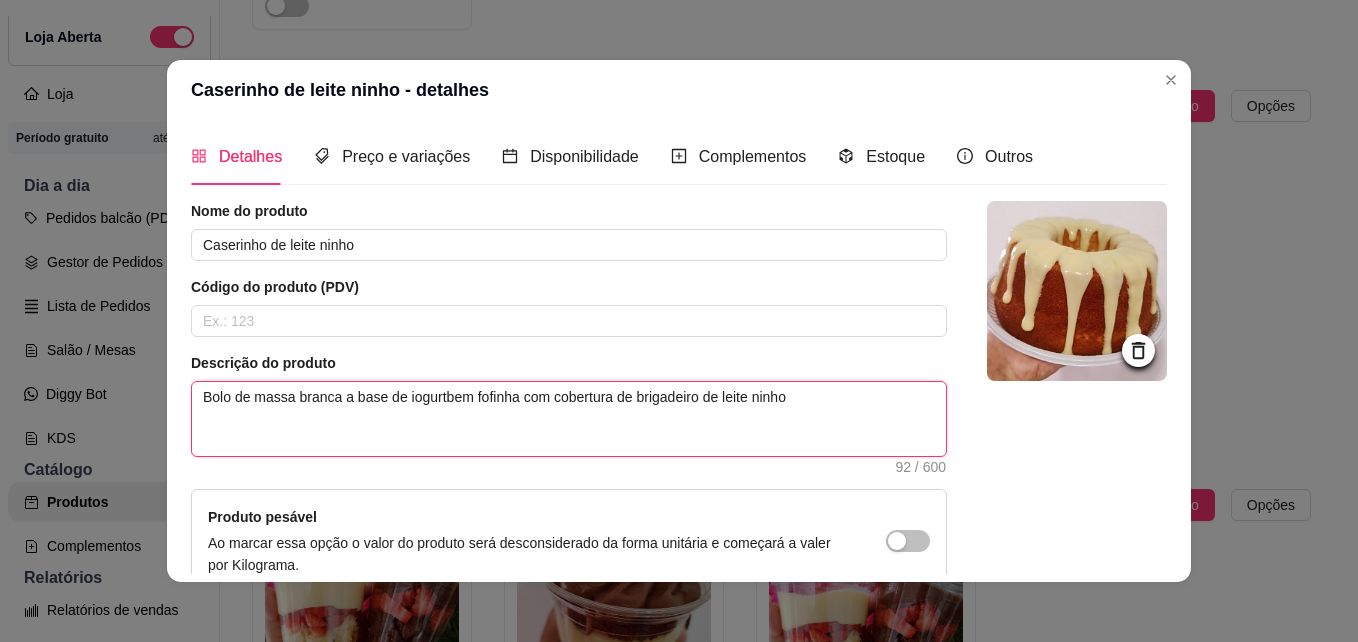 type 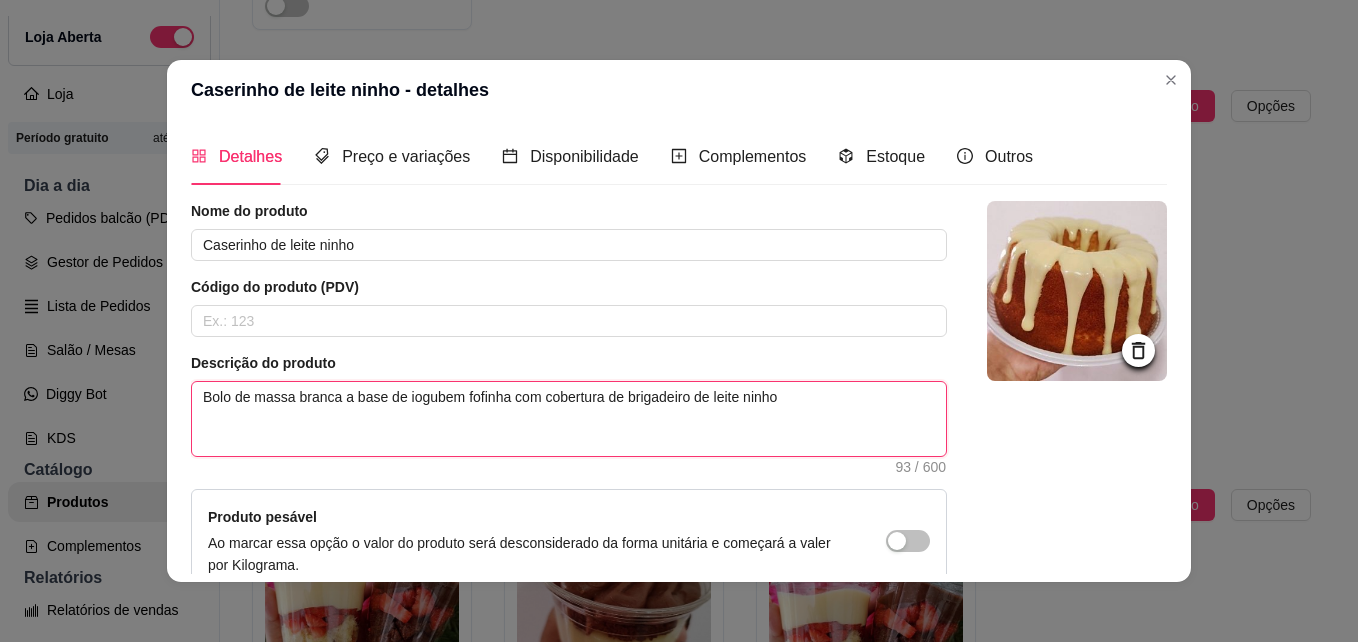 type 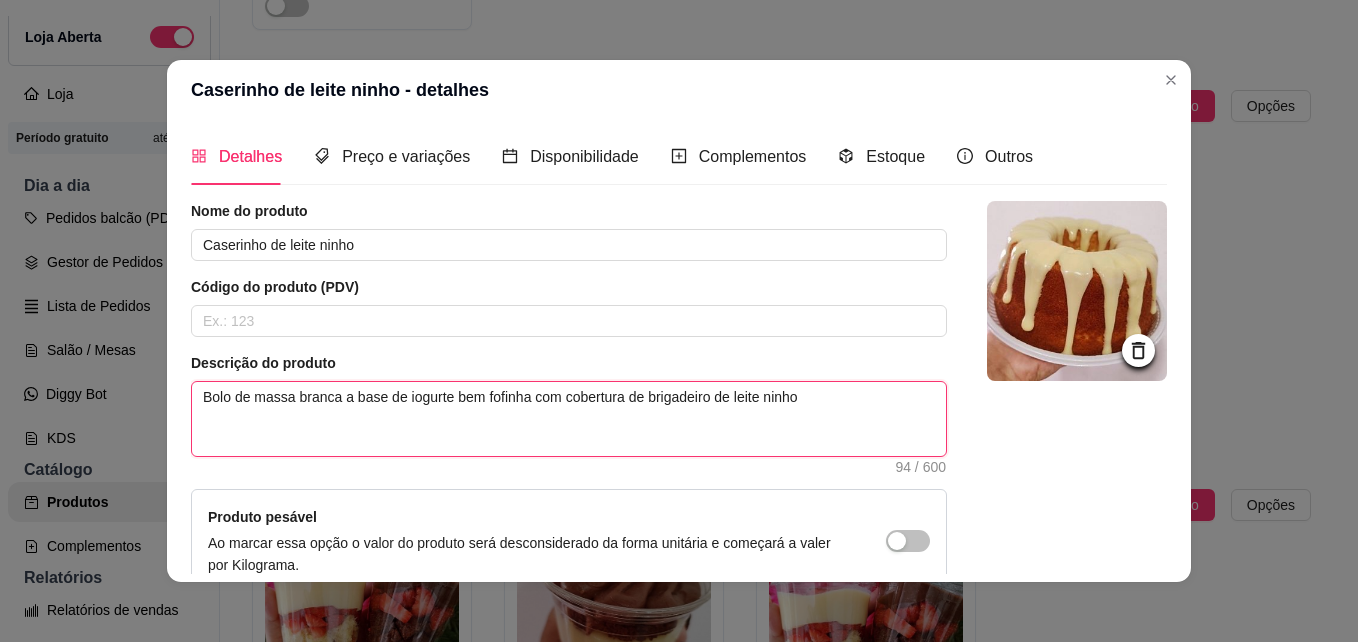 type 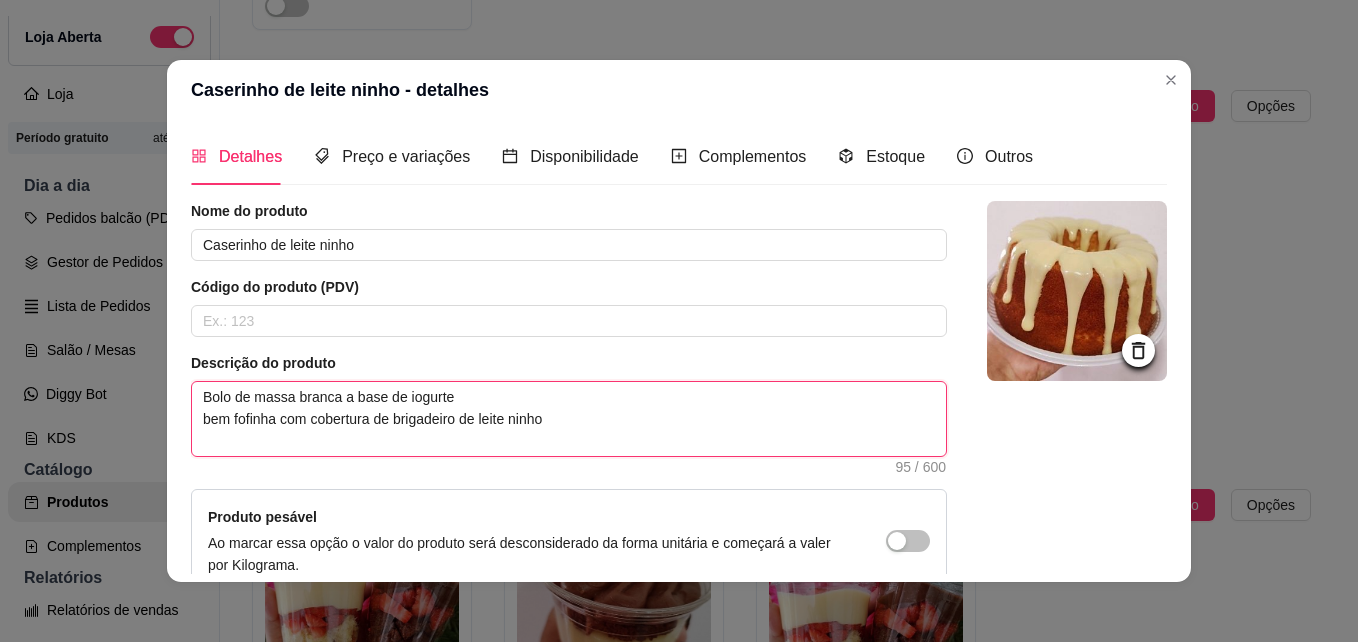 type 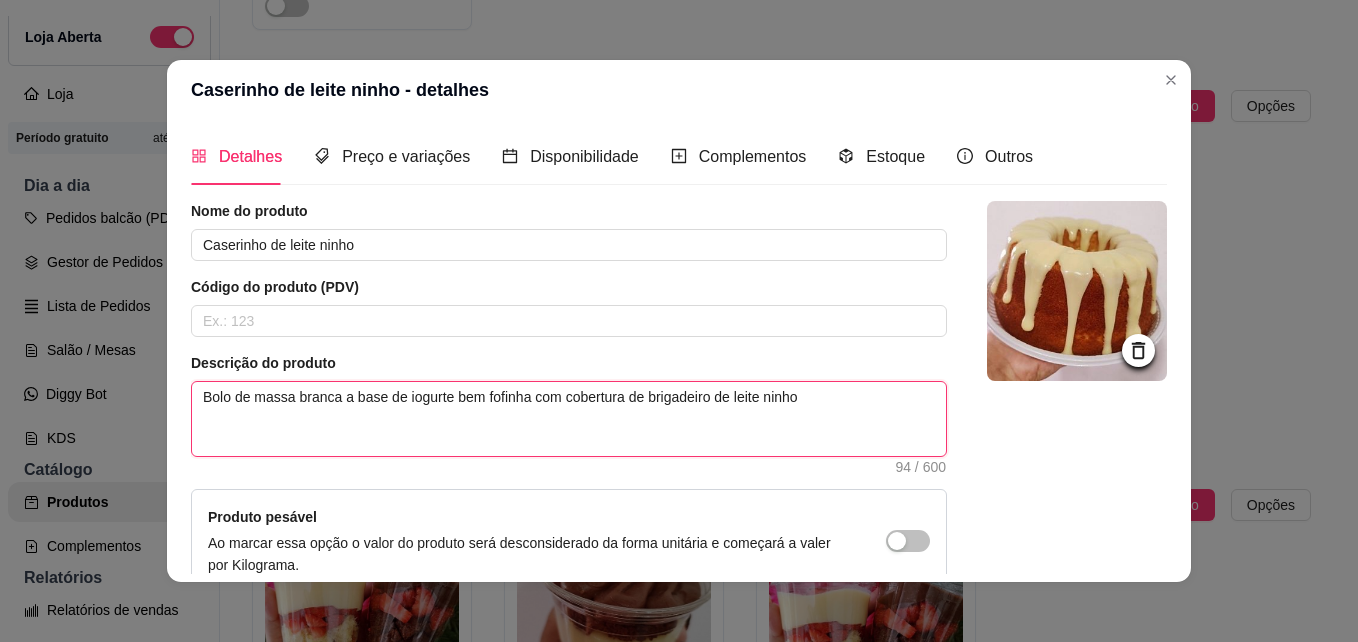 type on "Bolo de massa branca a base de iogurte bem fofinha com cobertura de brigadeiro de leite ninho" 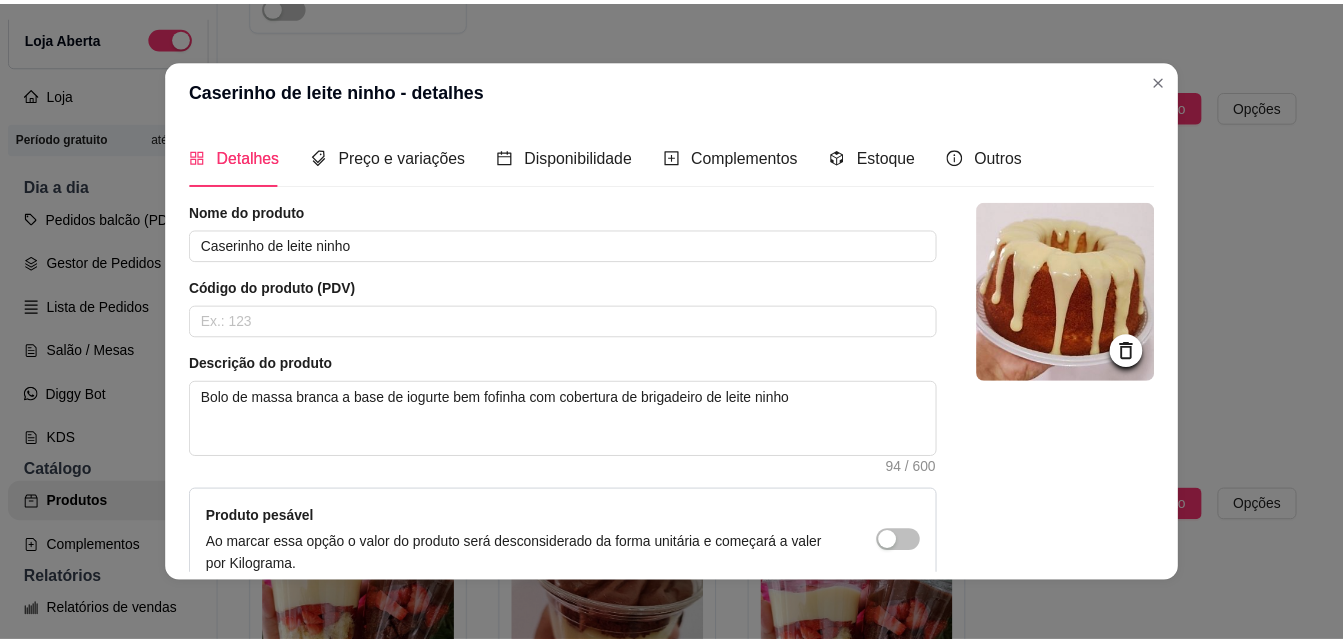 scroll, scrollTop: 206, scrollLeft: 0, axis: vertical 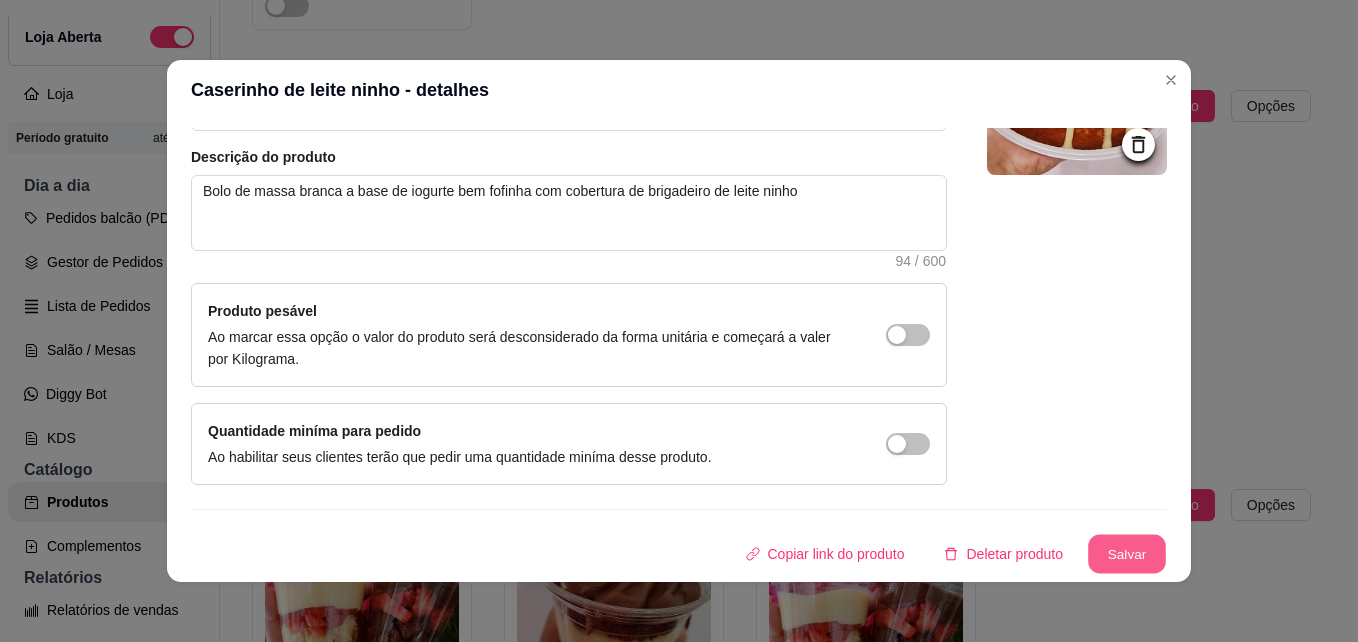 click on "Salvar" at bounding box center [1127, 554] 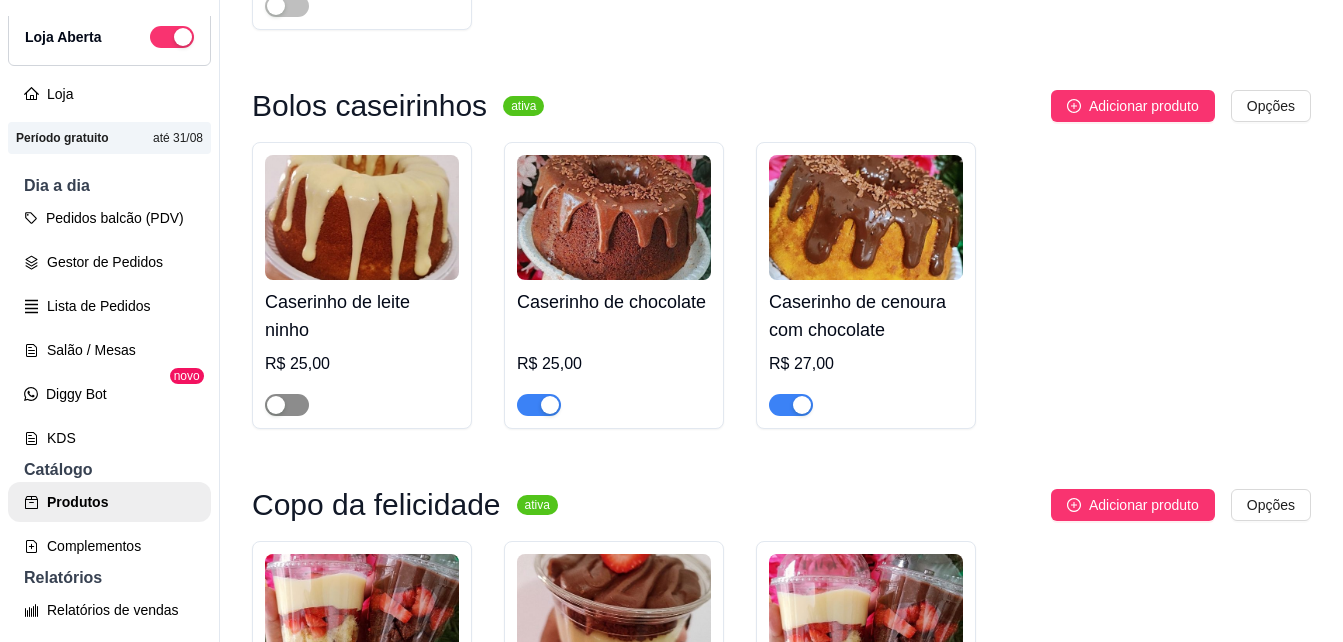 click at bounding box center (287, 405) 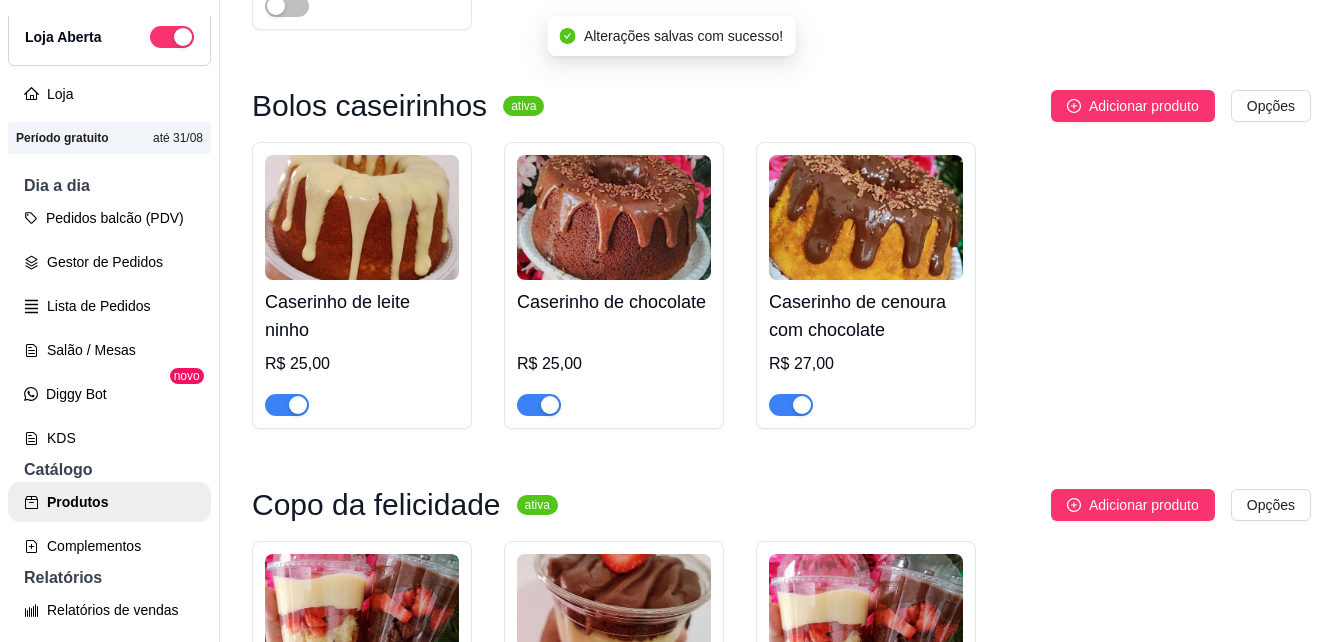click on "Bolos caseirinhos ativa Adicionar produto Opções Caserinho de leite ninho    R$ 25,00 Caserinho de chocolate    R$ 25,00 Caserinho de cenoura com chocolate    R$ 27,00" at bounding box center [781, 269] 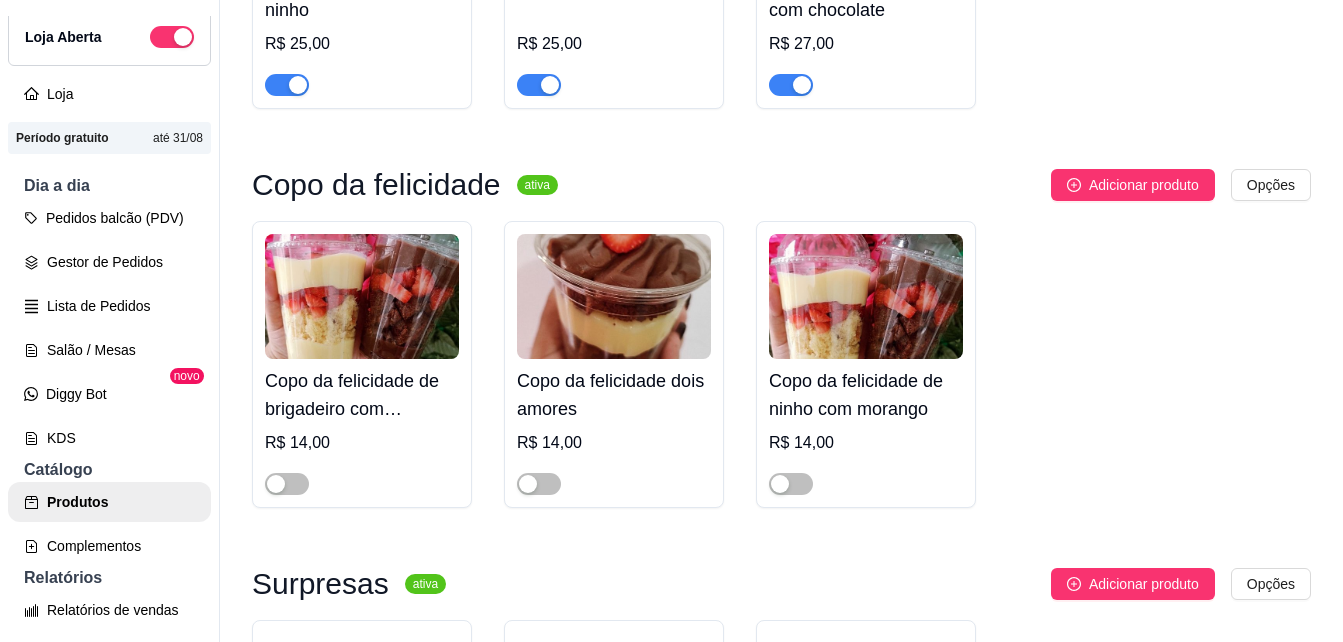 scroll, scrollTop: 1240, scrollLeft: 0, axis: vertical 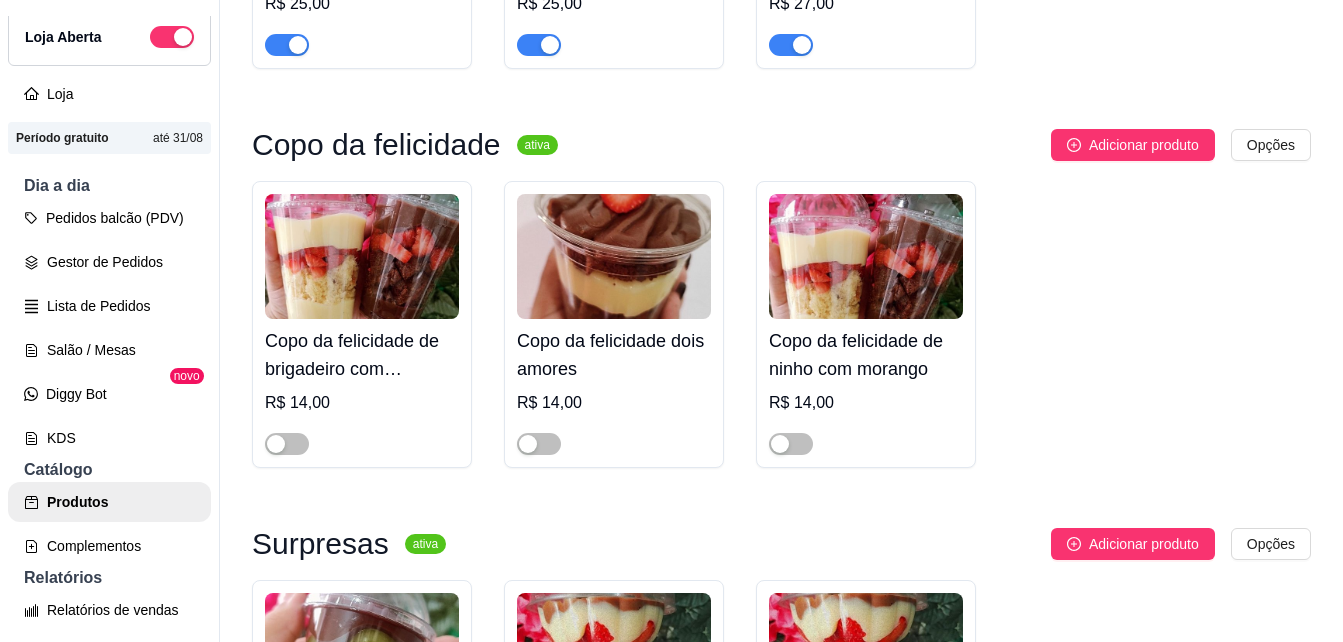 click at bounding box center (287, 443) 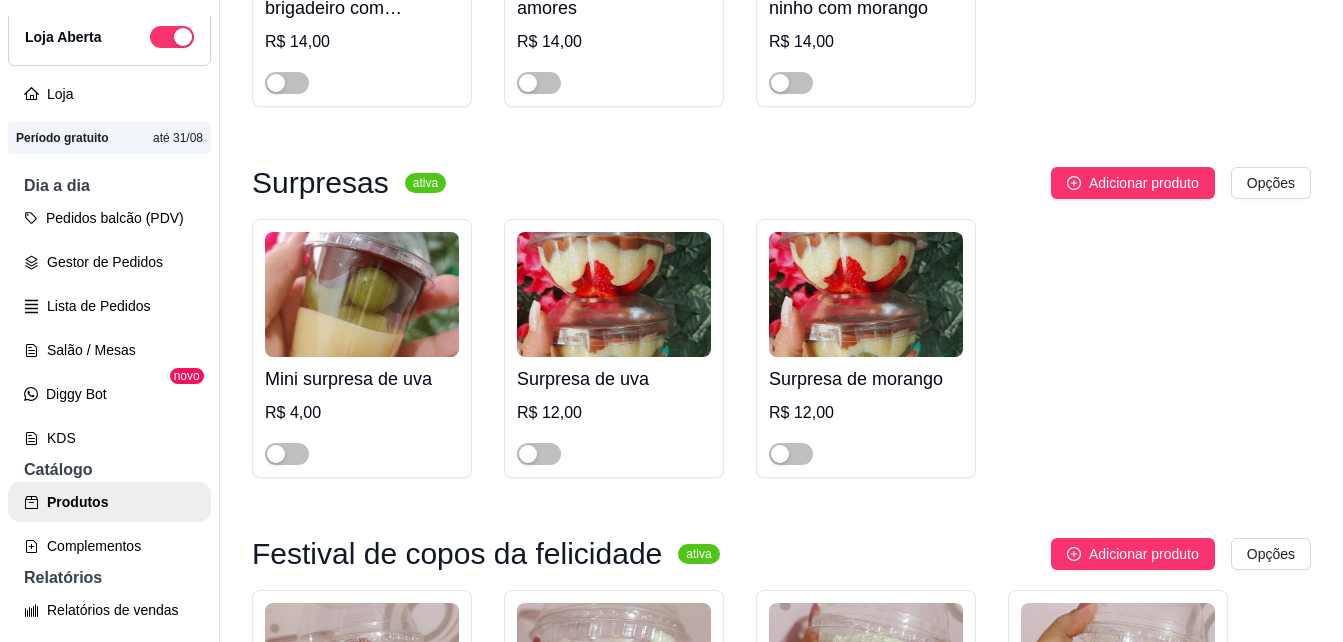 scroll, scrollTop: 1667, scrollLeft: 0, axis: vertical 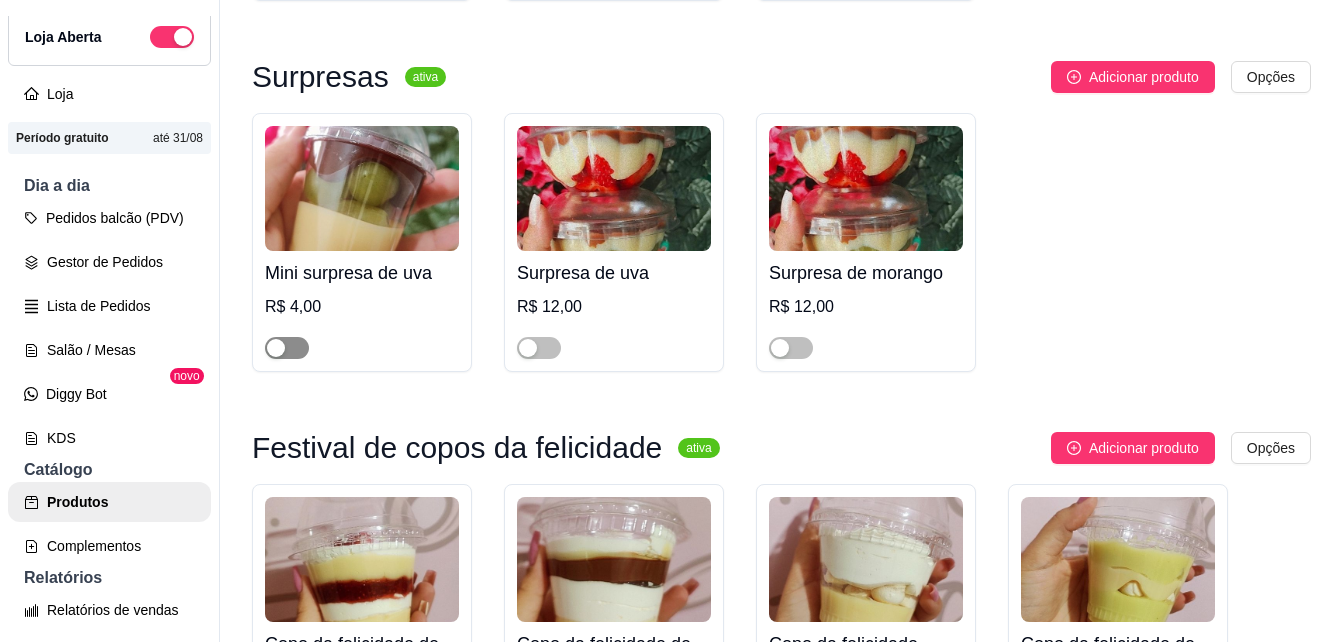 click at bounding box center (287, 348) 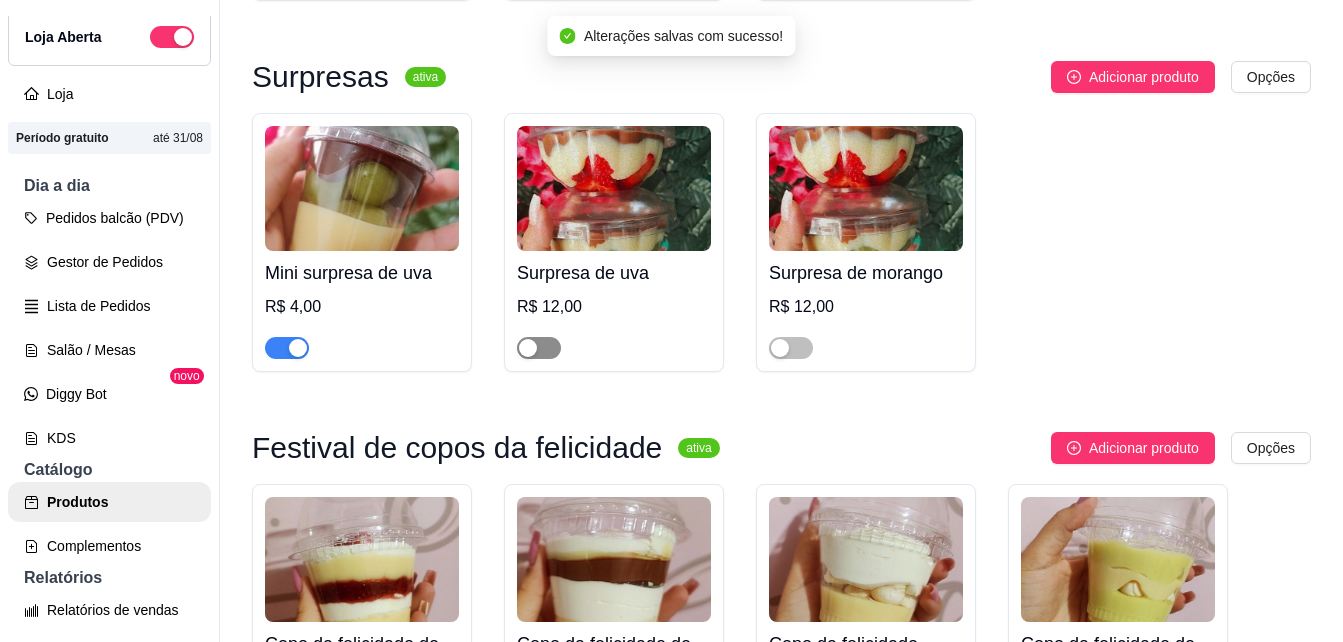 click at bounding box center (539, 348) 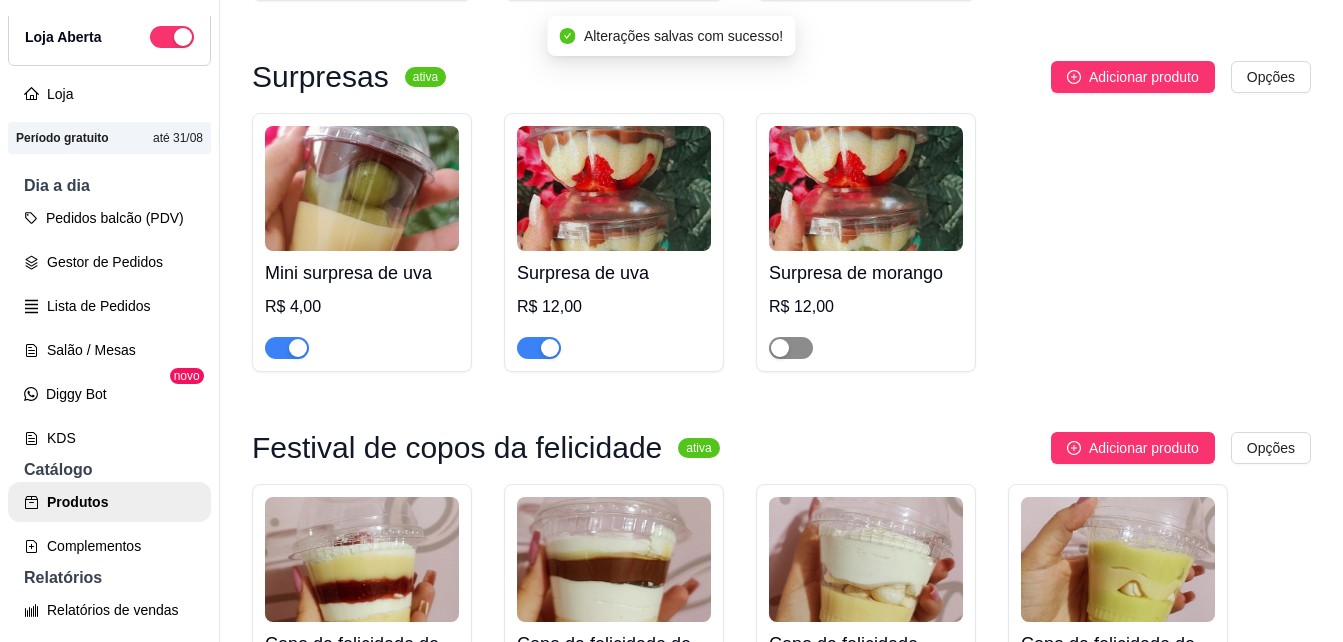 click at bounding box center [791, 348] 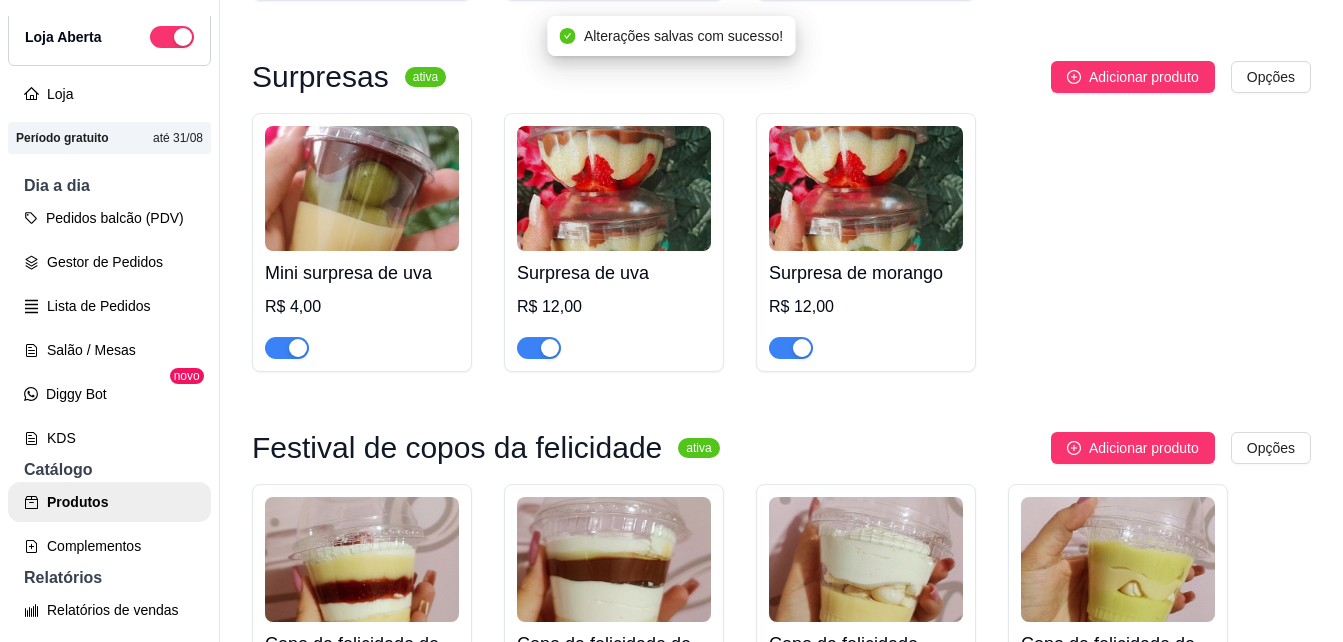 click at bounding box center (614, 188) 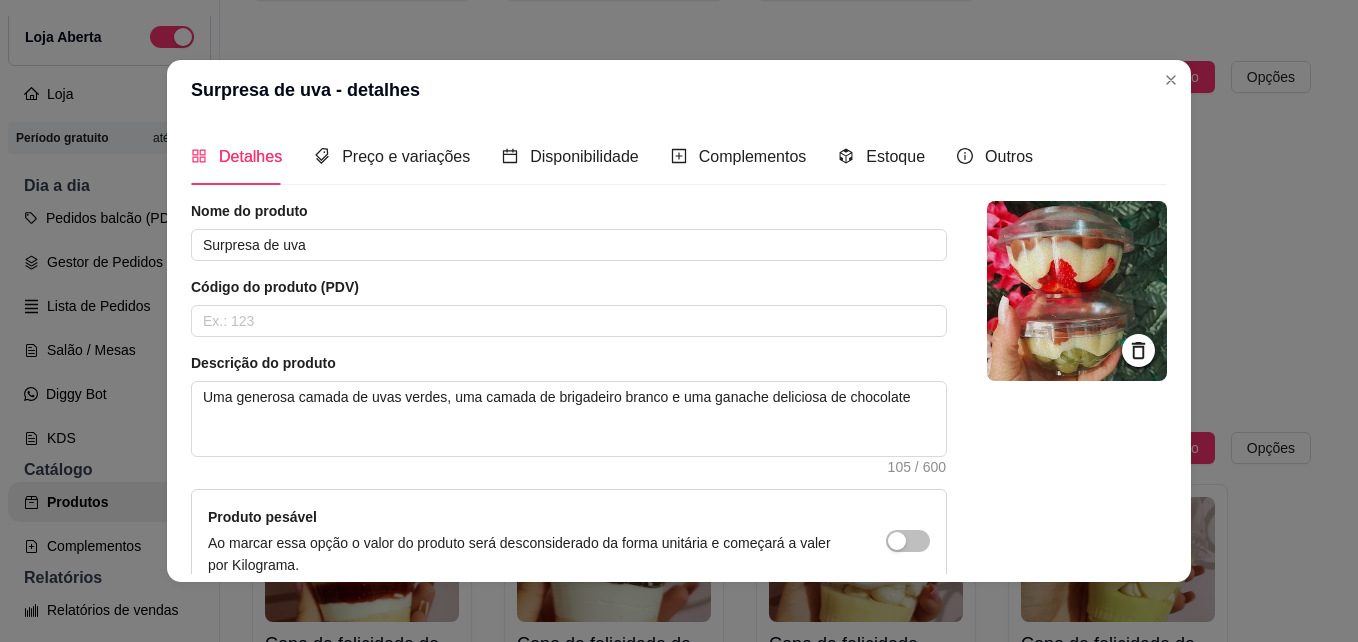 click at bounding box center [1077, 291] 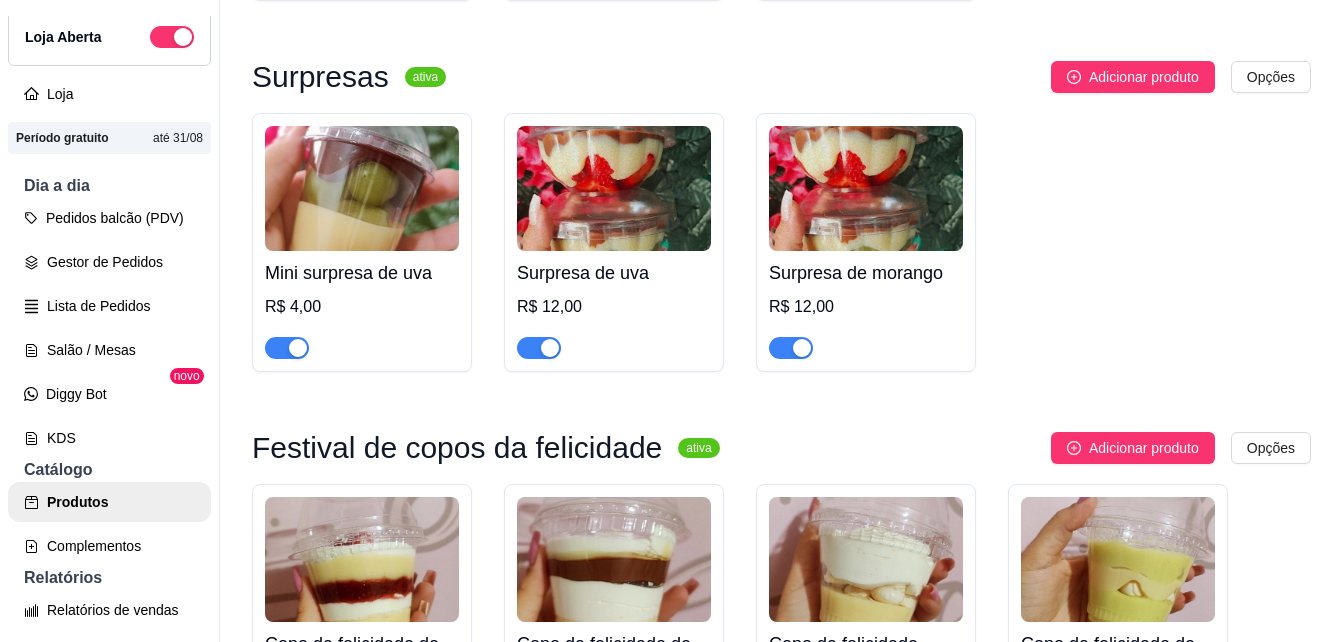 scroll, scrollTop: 32, scrollLeft: 0, axis: vertical 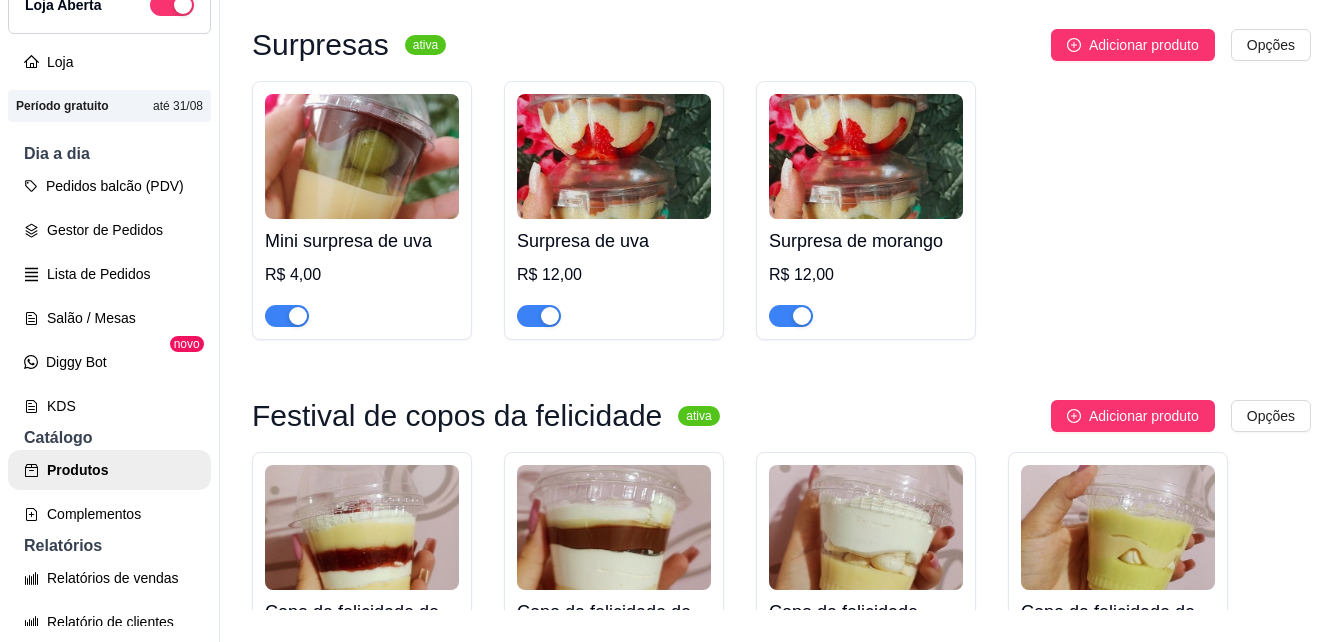 click on "Mini surpresa de uva    R$ 4,00 Surpresa de uva    R$ 12,00 Surpresa de morango    R$ 12,00" at bounding box center (781, 210) 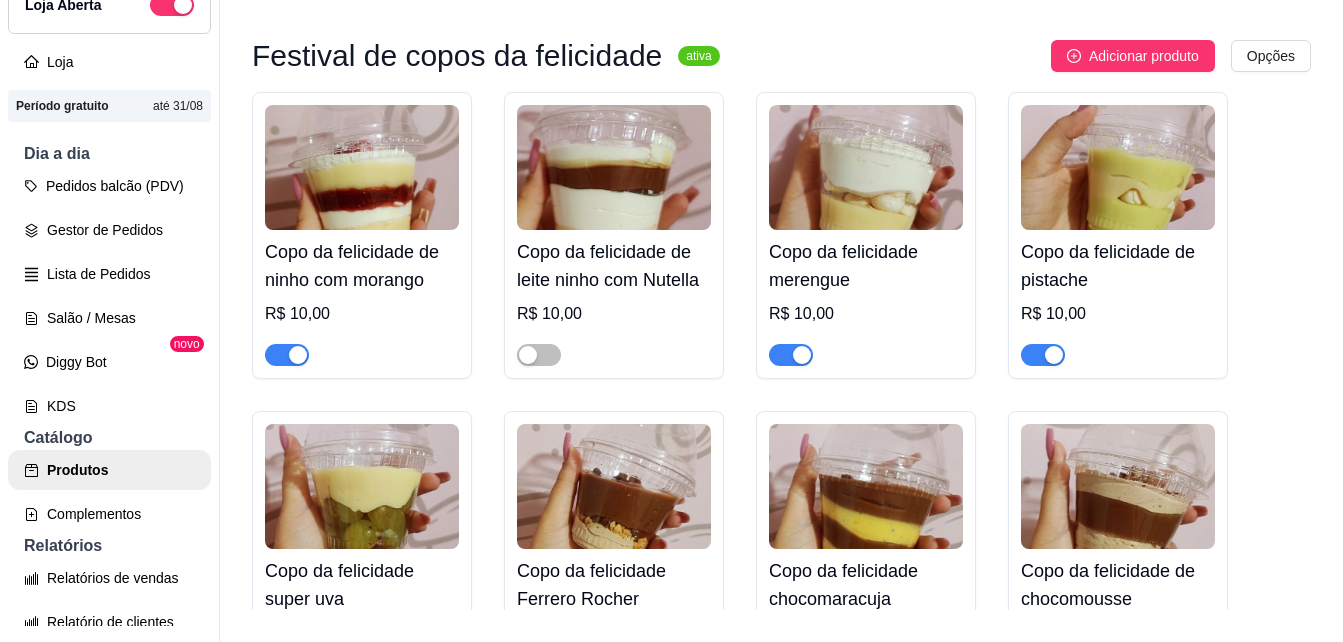 scroll, scrollTop: 2107, scrollLeft: 0, axis: vertical 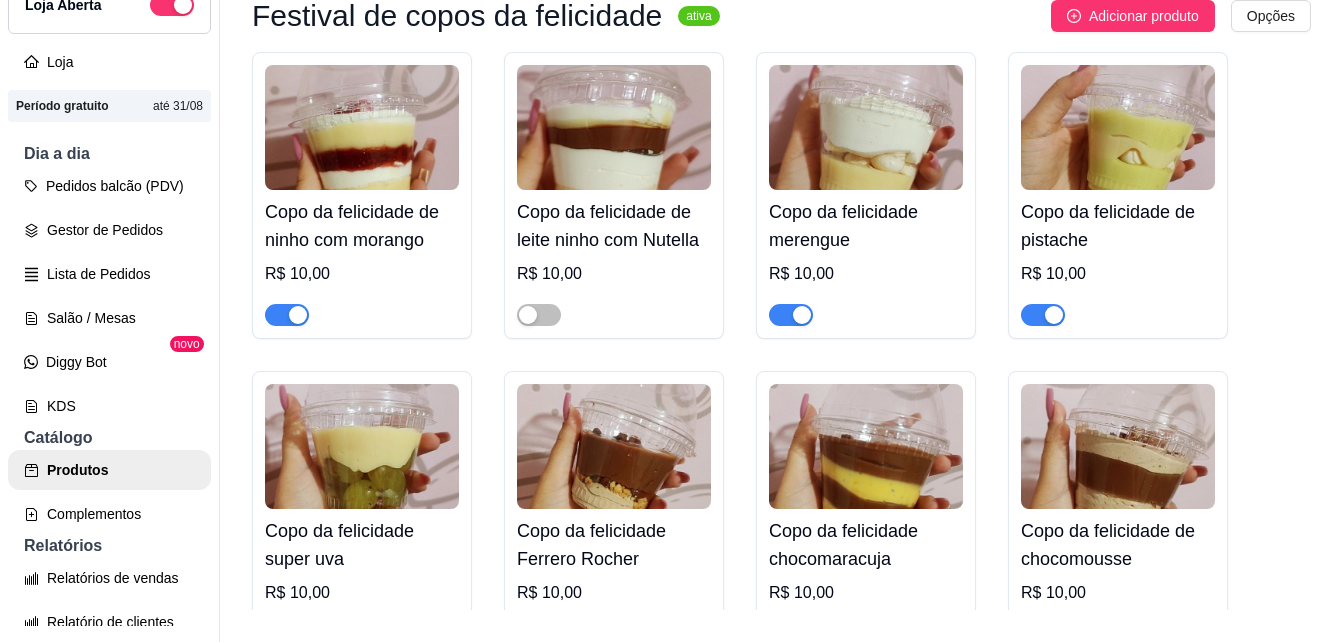 click at bounding box center (791, 315) 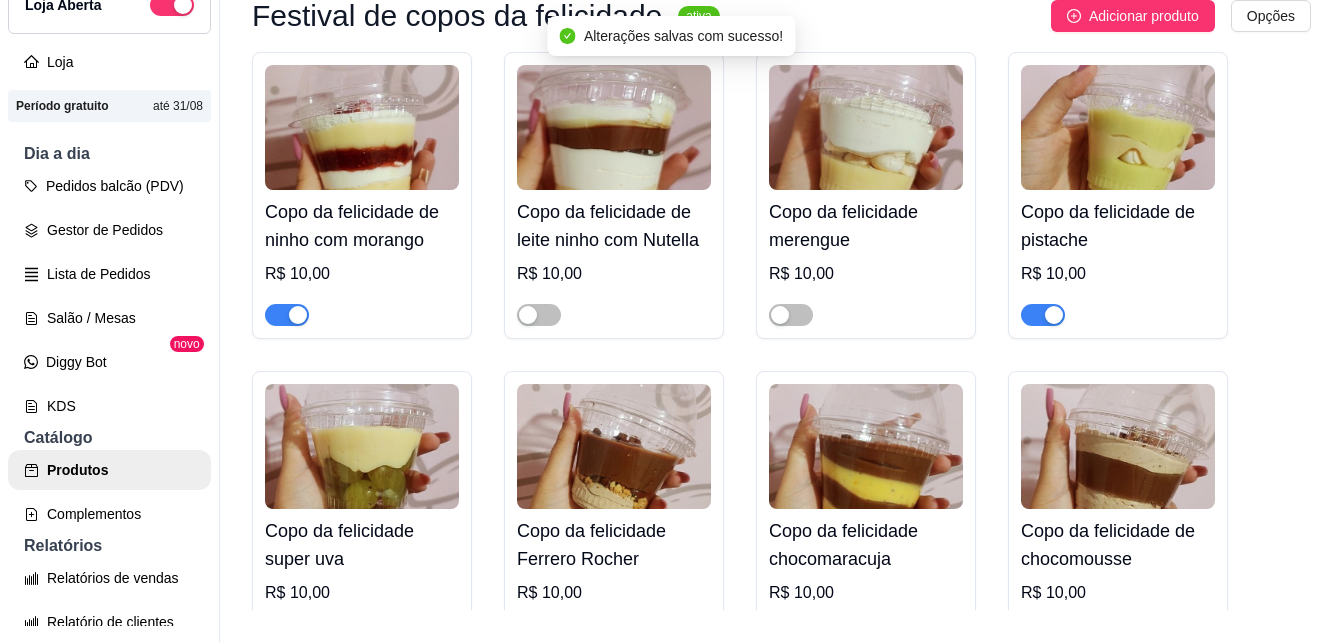 click at bounding box center [1043, 315] 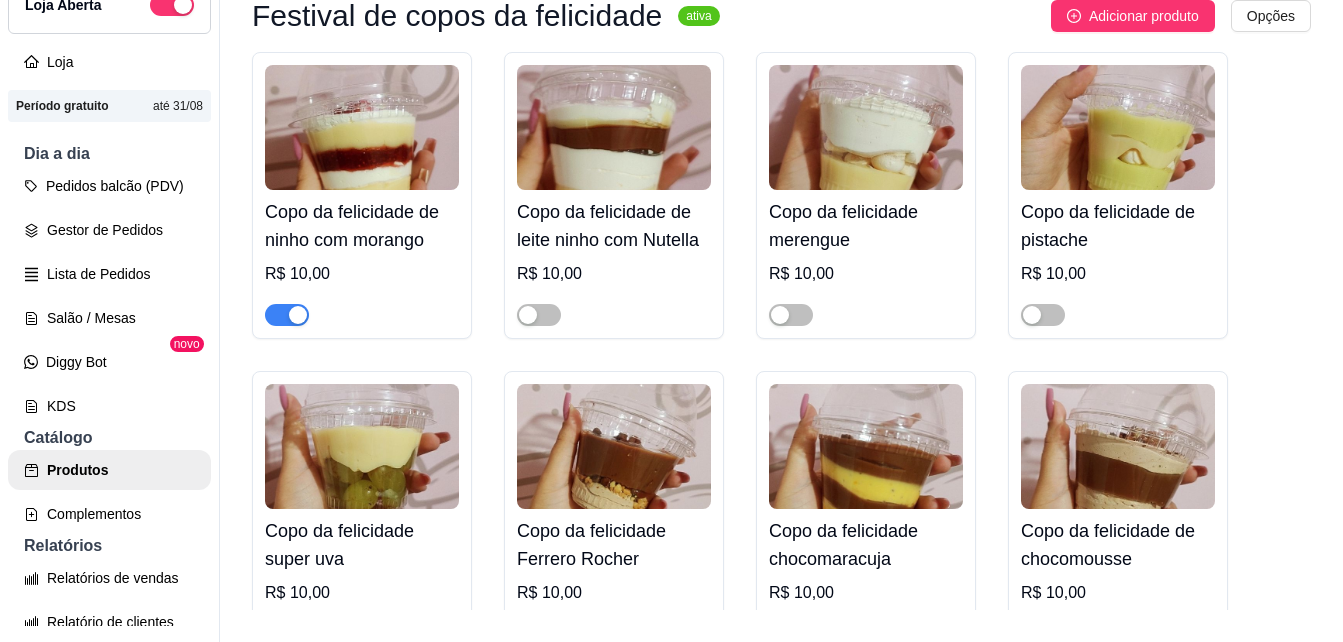 click on "Mini Donuts  ativa Adicionar produto Opções Copo de mini Donuts    R$ 12,00 Pudim  ativa Adicionar produto Opções Pudim de leite condensado    R$ 8,00 Bolos caseirinhos ativa Adicionar produto Opções Caserinho de leite ninho    R$ 25,00 Caserinho de chocolate    R$ 25,00 Caserinho de cenoura com chocolate    R$ 27,00 Copo da felicidade  ativa Adicionar produto Opções Copo da felicidade de brigadeiro com morango    R$ 14,00 Copo da felicidade dois amores    R$ 14,00 Copo da felicidade de ninho com morango    R$ 14,00 Surpresas  ativa Adicionar produto Opções Mini surpresa de uva    R$ 4,00 Surpresa de uva    R$ 12,00 Surpresa de morango    R$ 12,00 Festival de copos da felicidade  ativa Adicionar produto Opções Copo da felicidade de ninho com morango   R$ 10,00 Copo da felicidade de leite ninho com Nutella   R$ 10,00 Copo da felicidade merengue   R$ 10,00 Copo da felicidade de pistache   R$ 10,00 Copo da felicidade super uva   R$ 10,00 Copo da felicidade Ferrero Rocher   R$ 10,00" at bounding box center (781, -481) 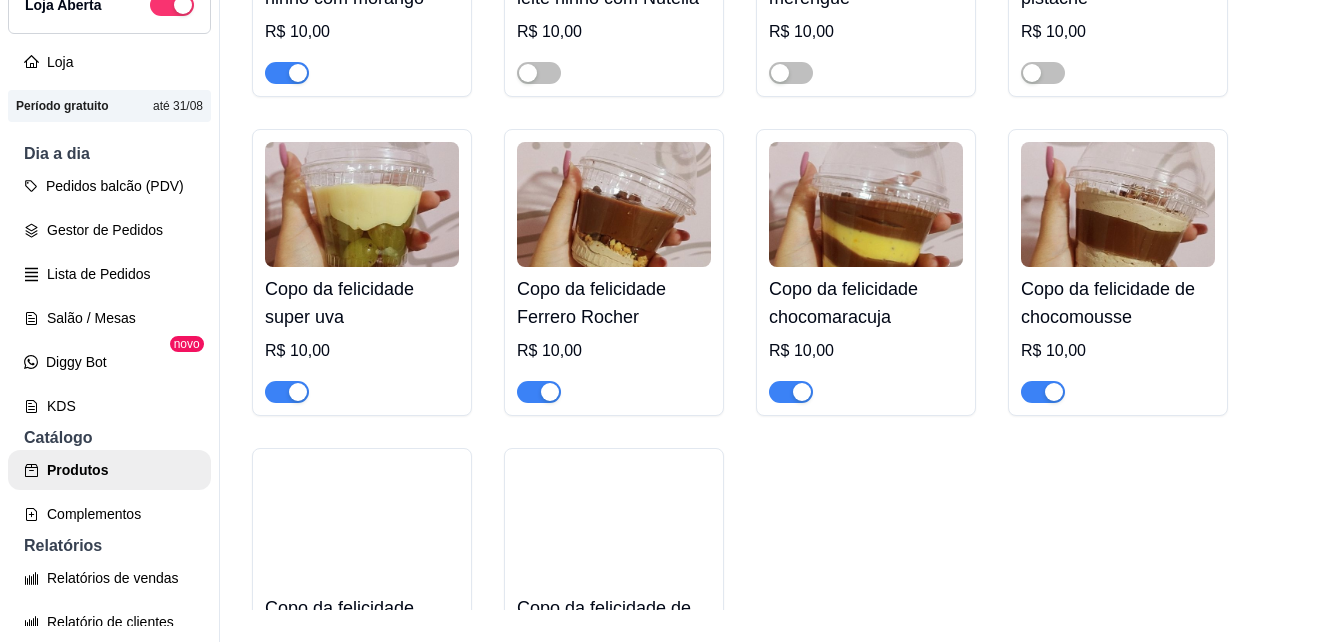 scroll, scrollTop: 2387, scrollLeft: 0, axis: vertical 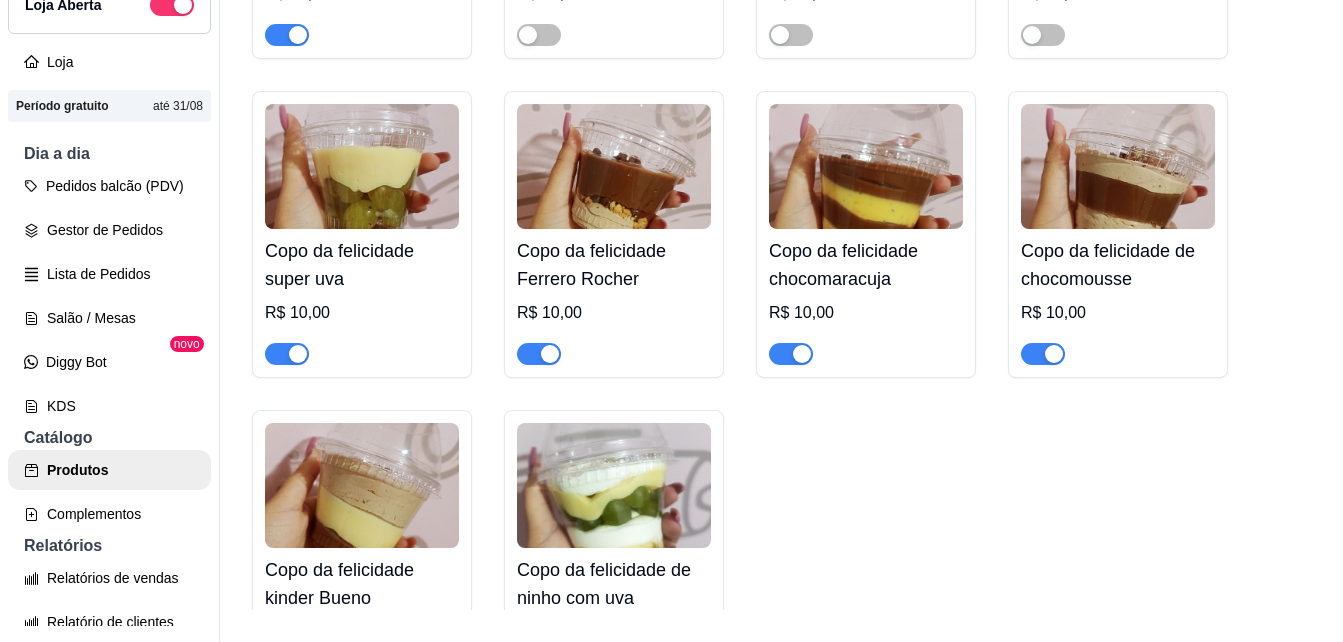 click on "Copo da felicidade chocomaracuja   R$ 10,00" at bounding box center [866, 234] 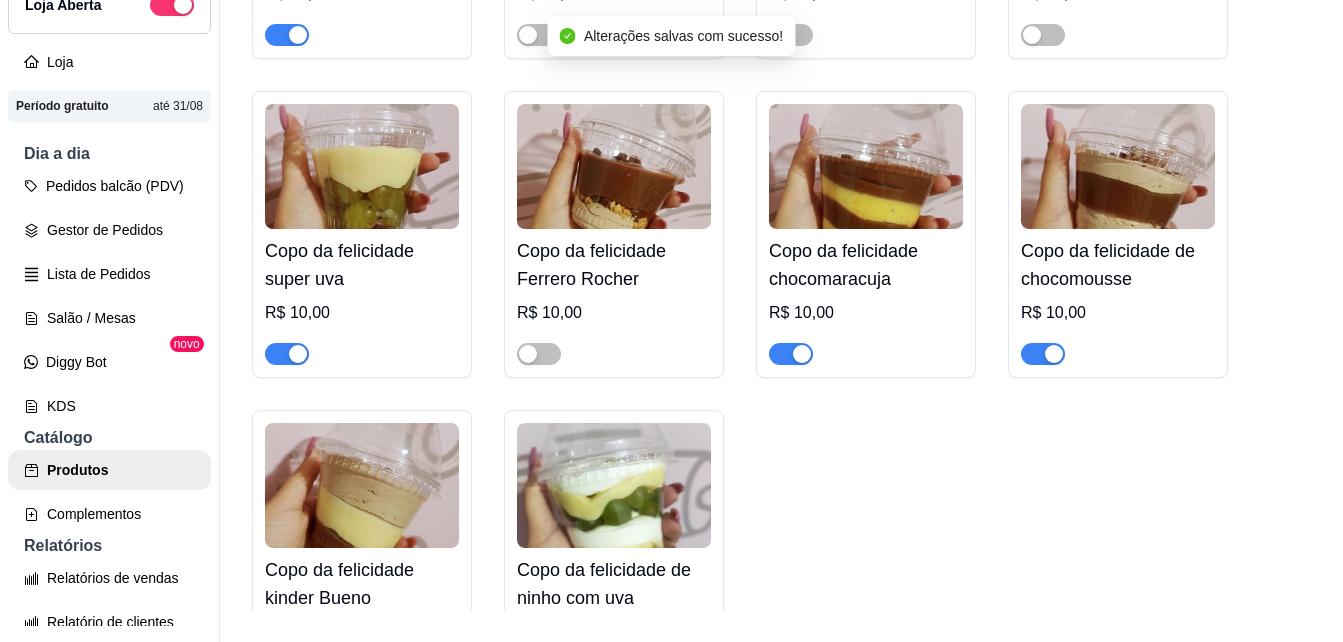 click at bounding box center [802, 354] 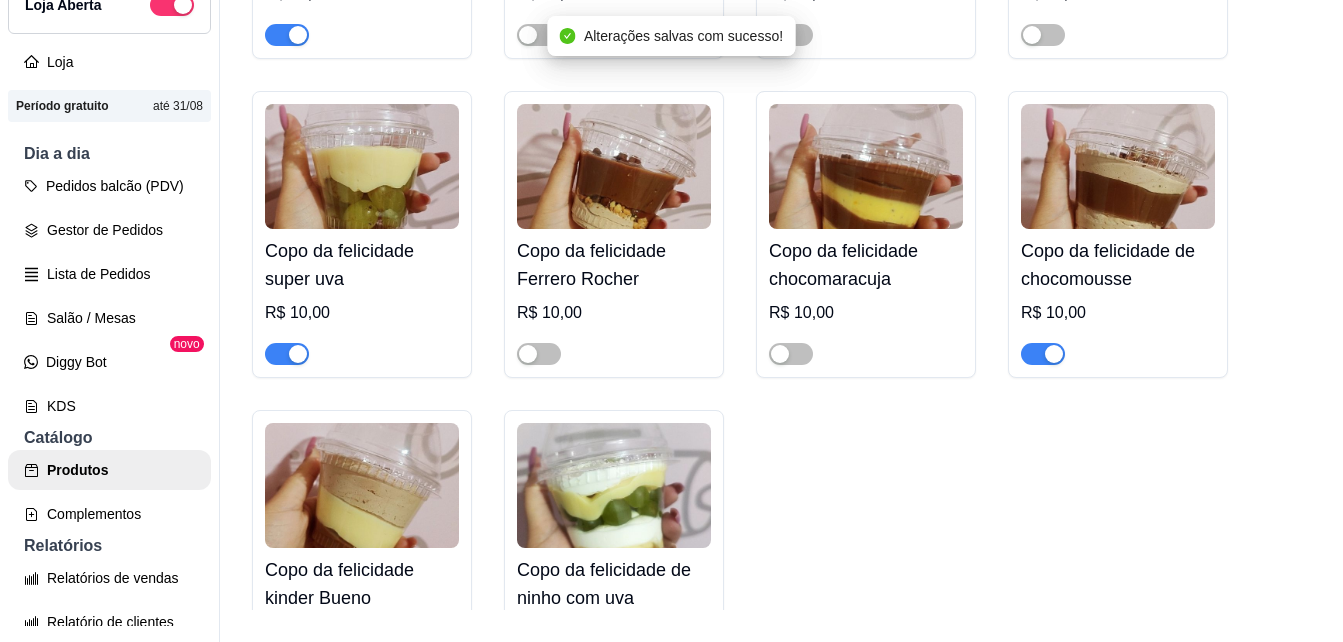 click on "Copo da felicidade de ninho com morango   R$ 10,00 Copo da felicidade de leite ninho com Nutella   R$ 10,00 Copo da felicidade merengue   R$ 10,00 Copo da felicidade de pistache   R$ 10,00 Copo da felicidade super uva   R$ 10,00 Copo da felicidade Ferrero Rocher   R$ 10,00 Copo da felicidade chocomaracuja   R$ 10,00 Copo da felicidade de chocomousse   R$ 10,00 Copo da felicidade kinder Bueno   R$ 10,00 Copo da felicidade de ninho com uva   R$ 10,00" at bounding box center [781, 234] 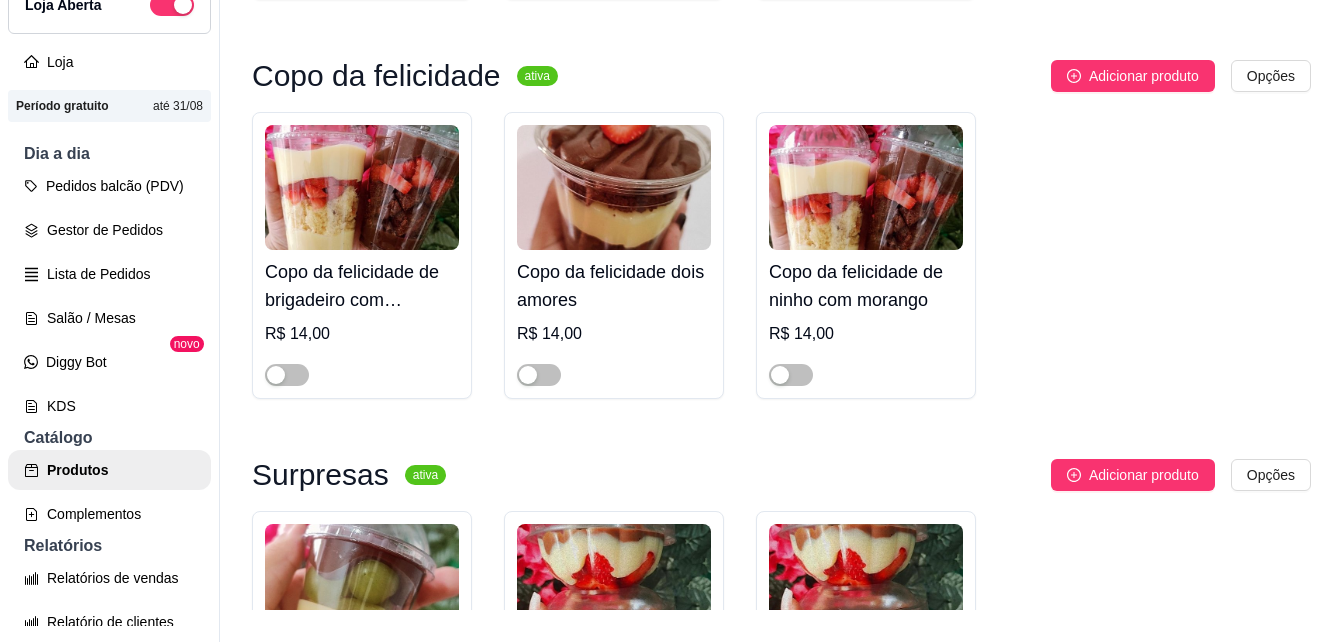 scroll, scrollTop: 1237, scrollLeft: 0, axis: vertical 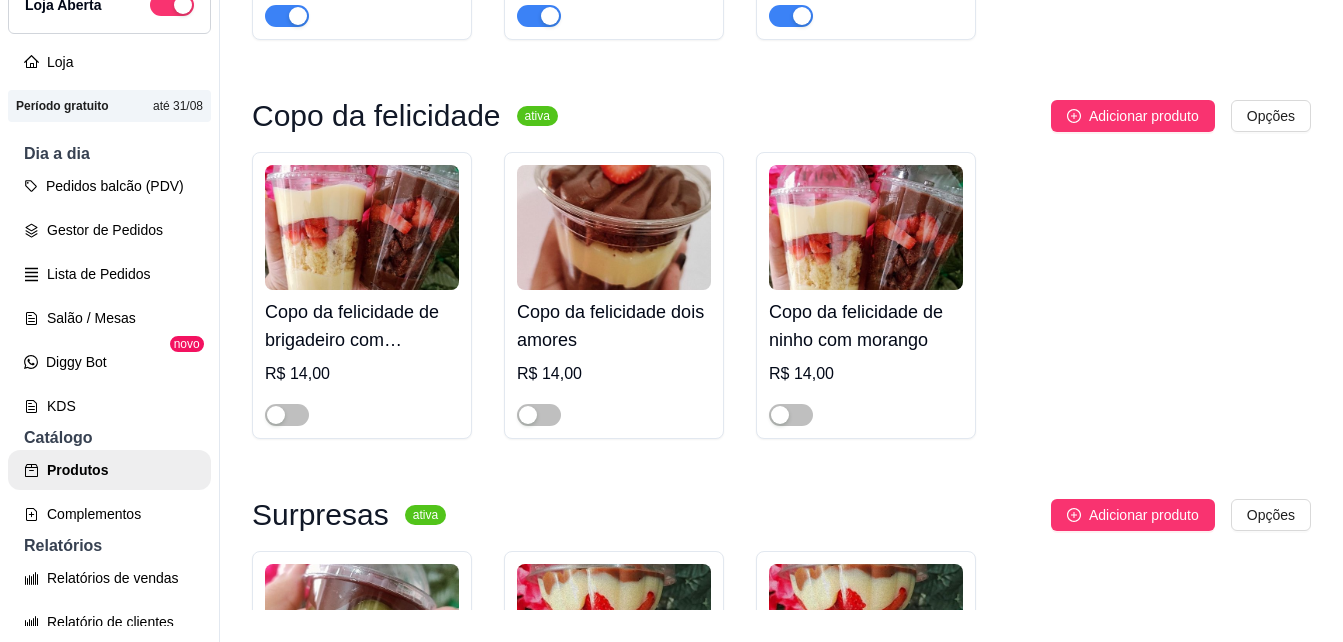 click at bounding box center (287, 414) 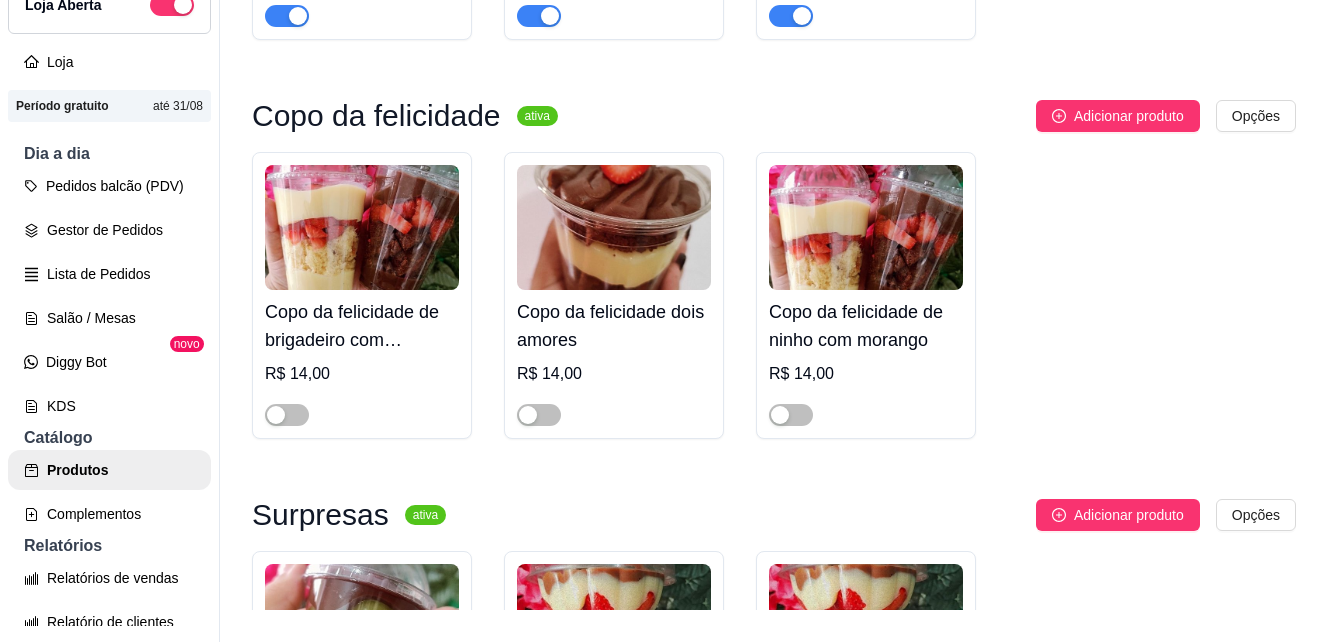 type 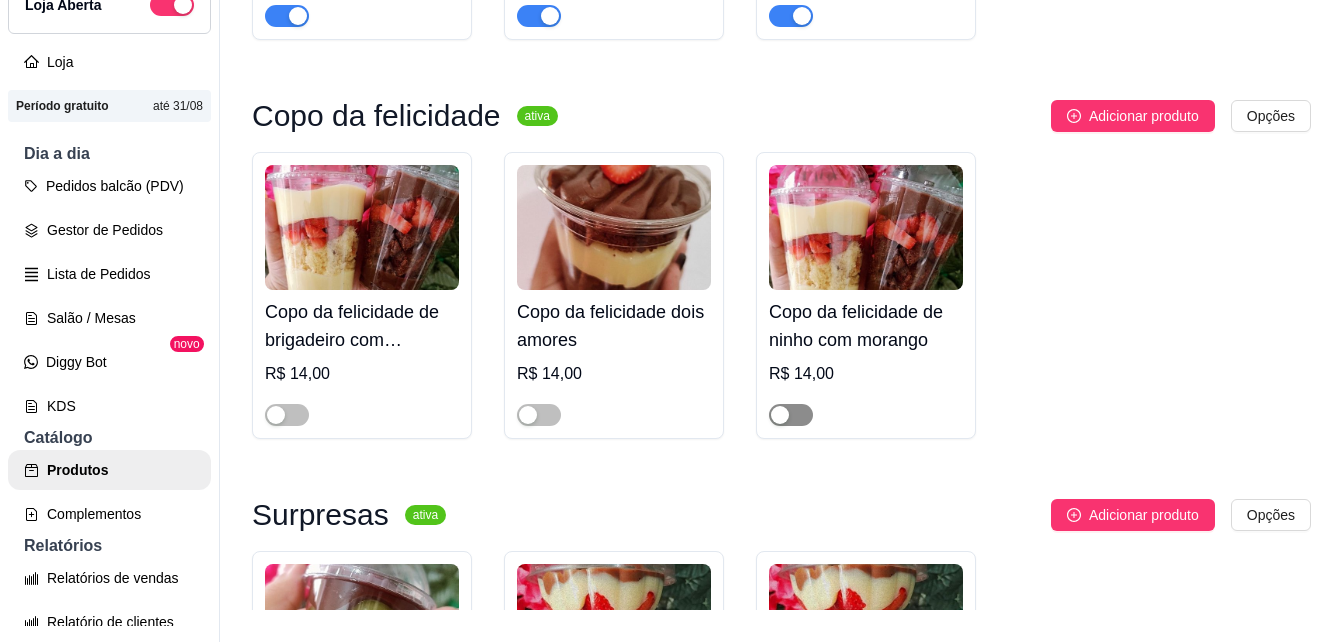 click at bounding box center (791, 415) 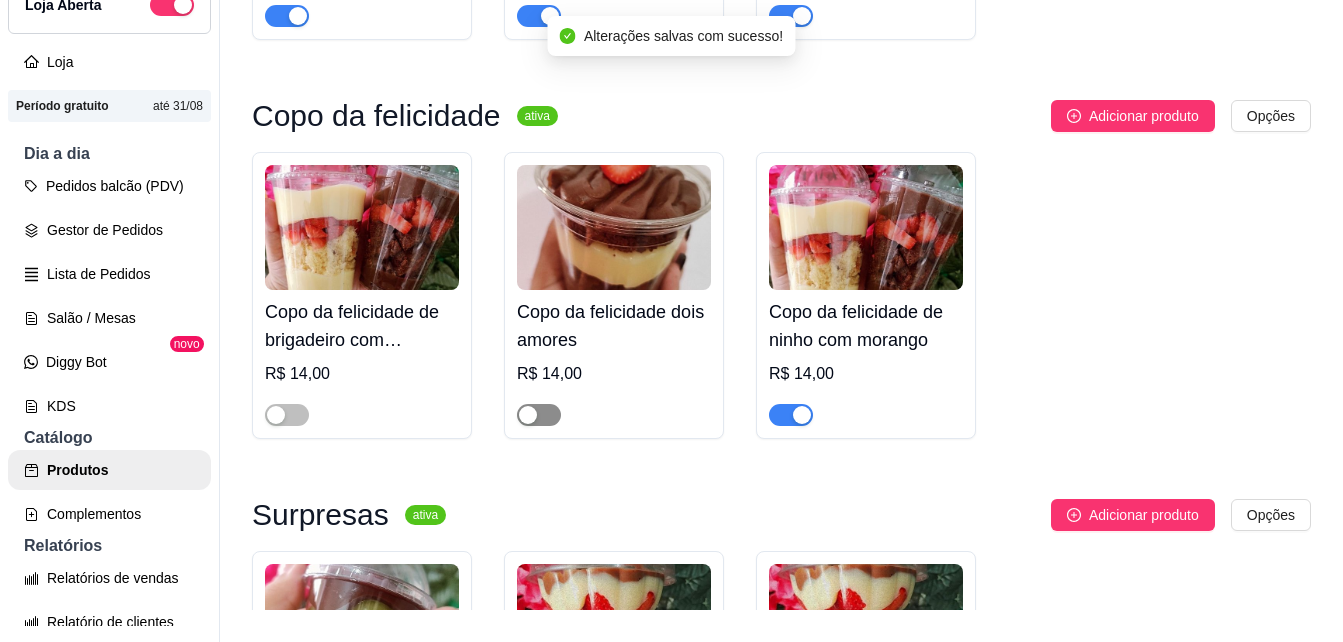 click at bounding box center (539, 415) 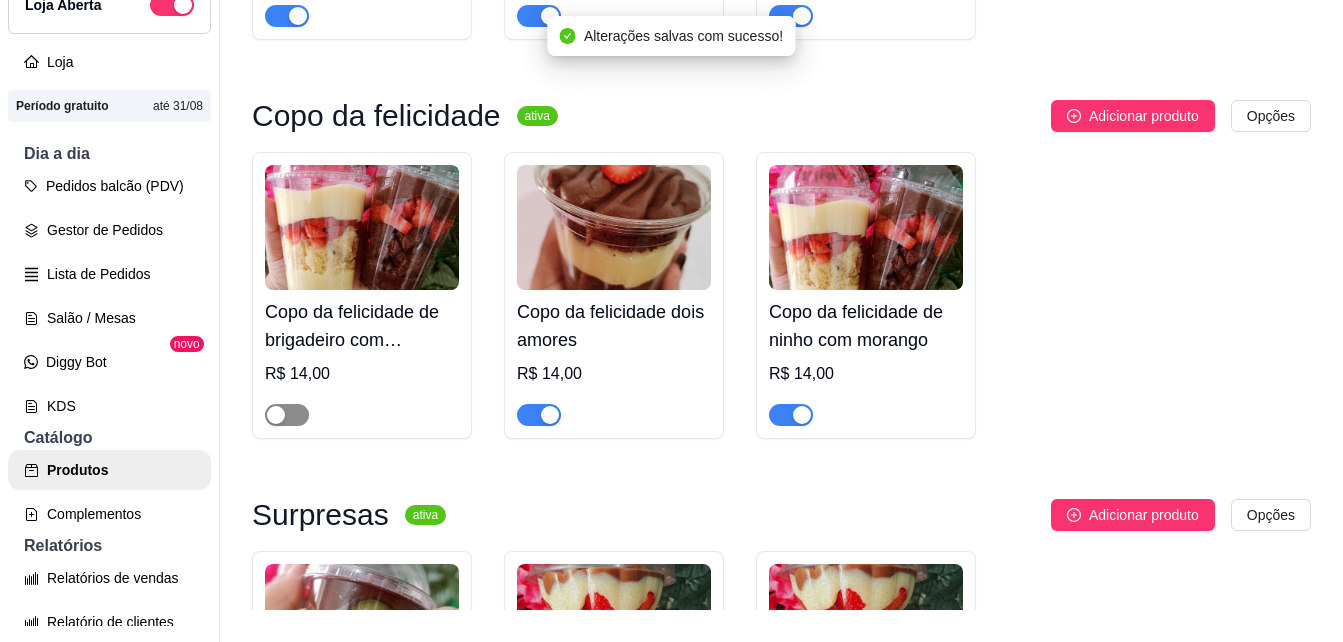 click at bounding box center [287, 415] 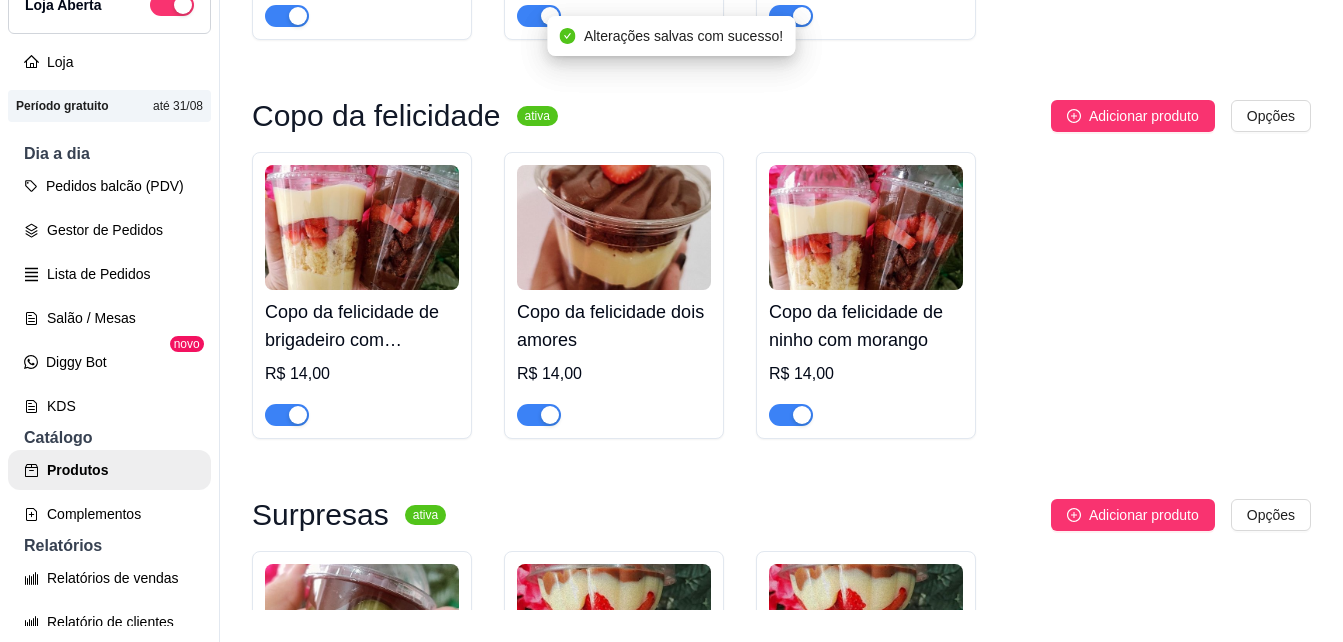 click on "Copo da felicidade de brigadeiro com morango    R$ 14,00 Copo da felicidade dois amores    R$ 14,00 Copo da felicidade de ninho com morango    R$ 14,00" at bounding box center (781, 295) 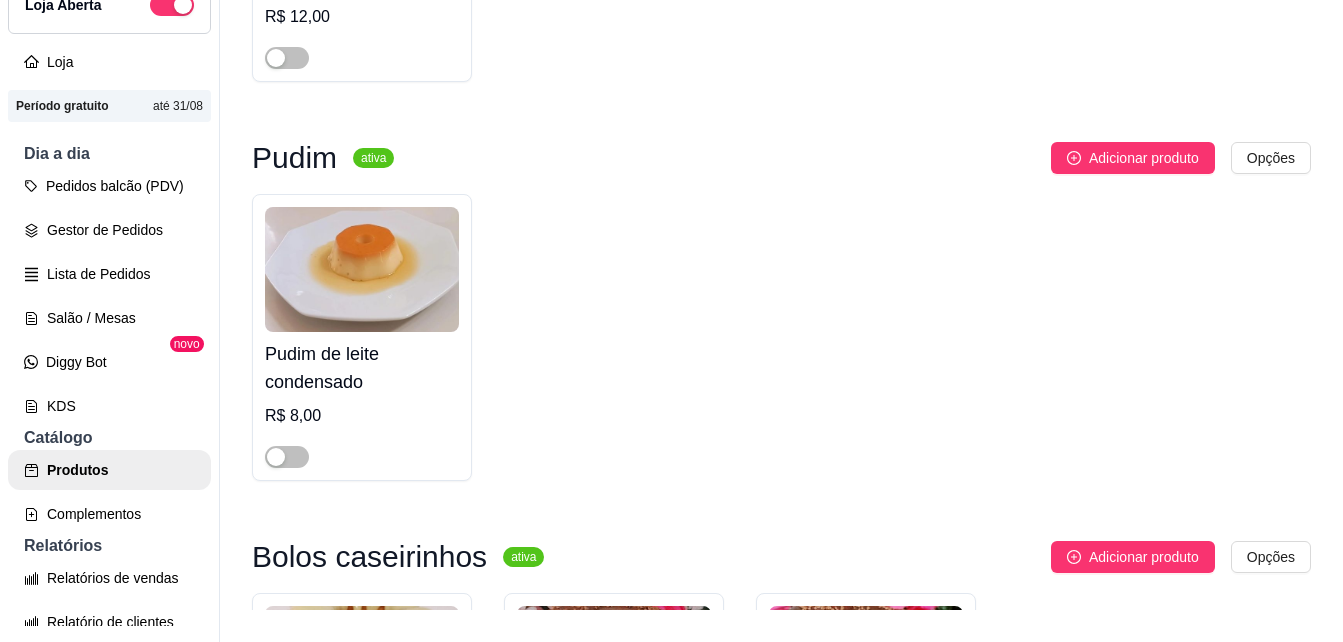 scroll, scrollTop: 317, scrollLeft: 0, axis: vertical 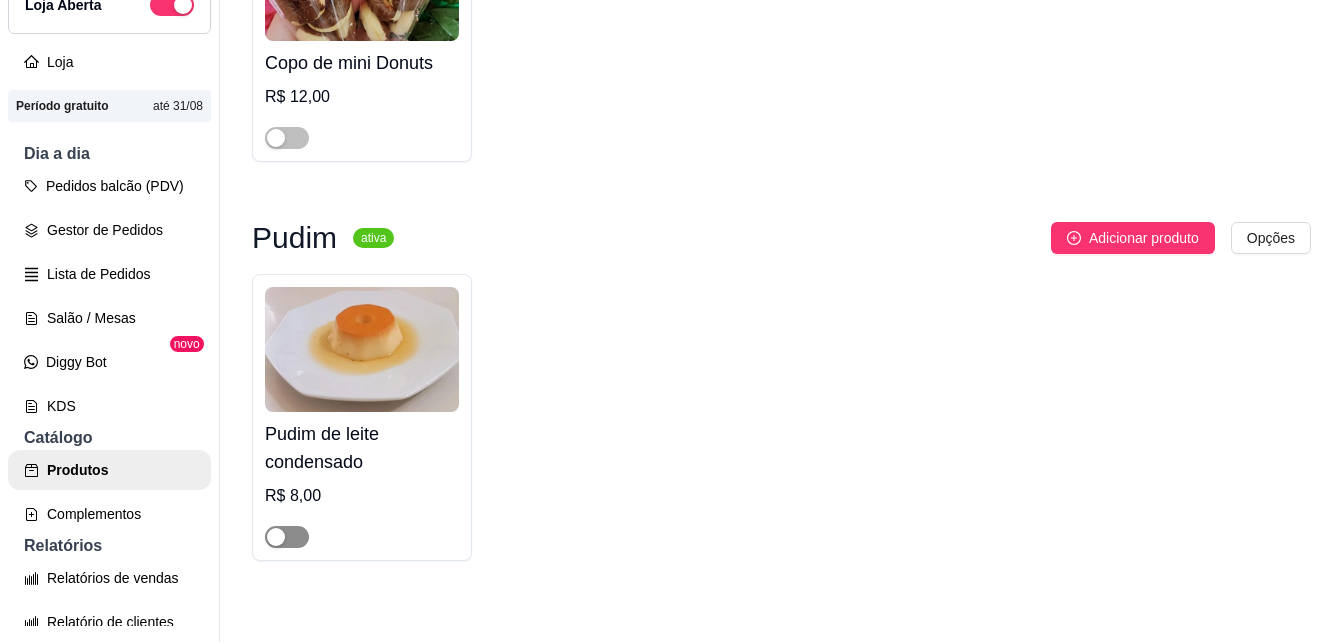click at bounding box center [287, 537] 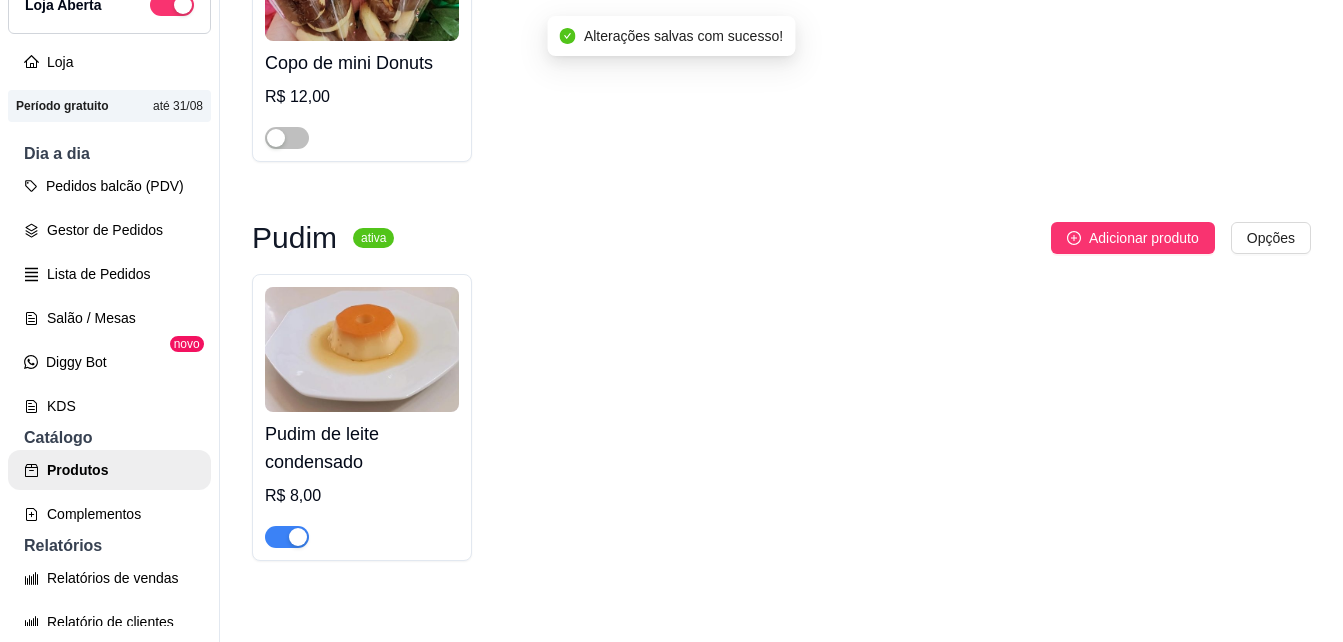 click at bounding box center [298, 537] 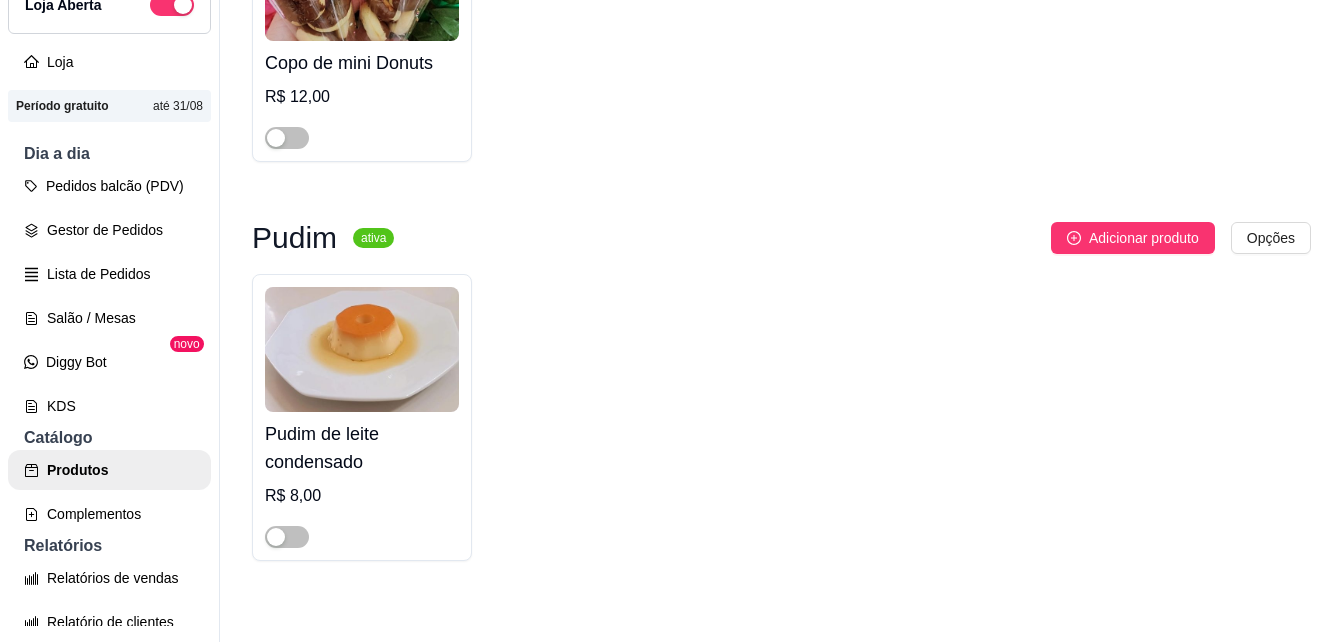 click on "Pudim de leite condensado    R$ 8,00" at bounding box center [781, 417] 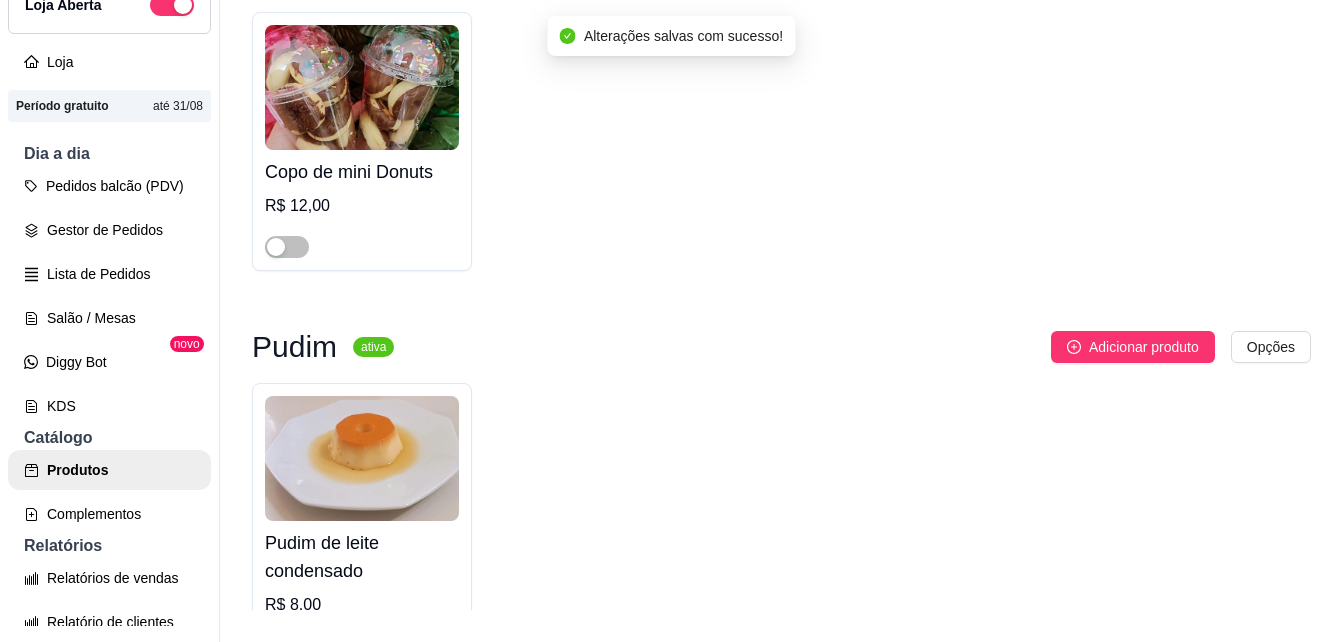 scroll, scrollTop: 34, scrollLeft: 0, axis: vertical 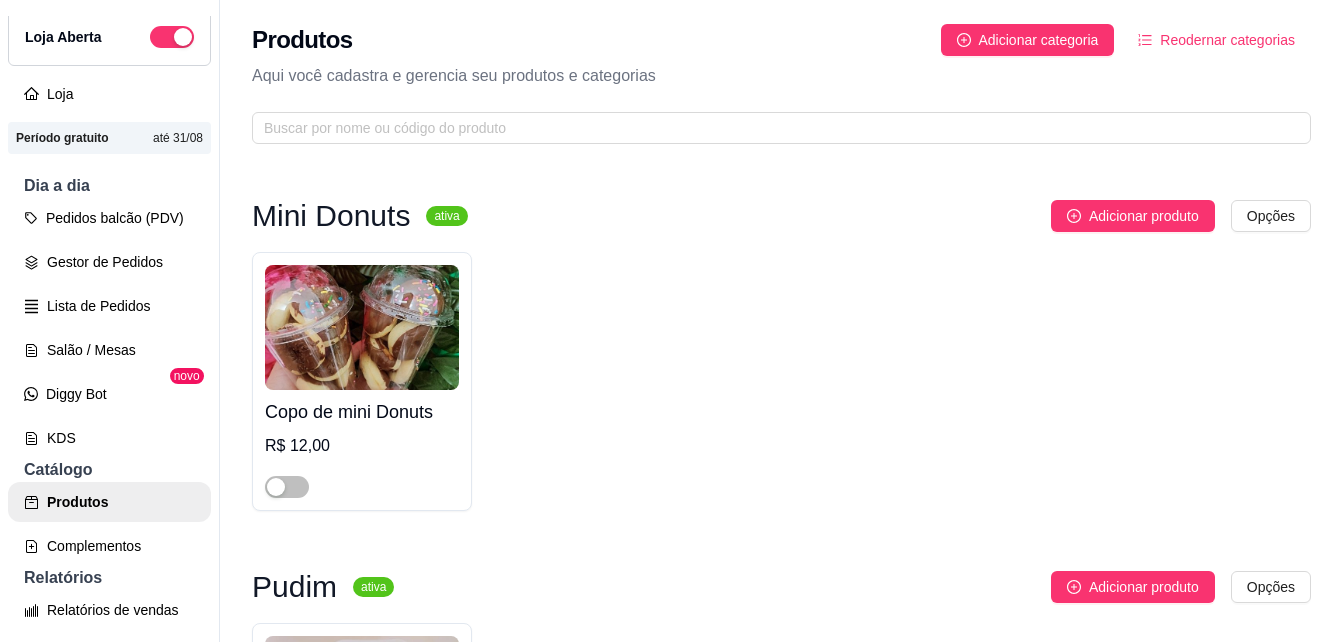 click on "Produtos Adicionar categoria Reodernar categorias Aqui você cadastra e gerencia seu produtos e categorias" at bounding box center [781, 78] 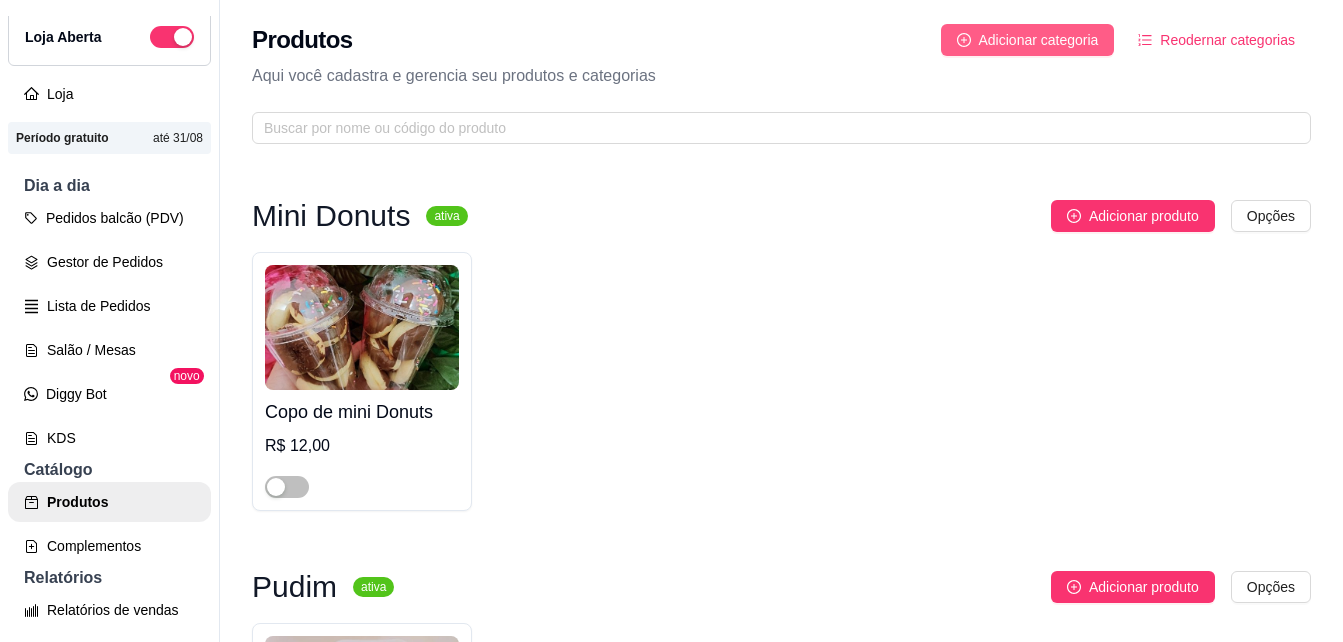 click on "Adicionar categoria" at bounding box center [1039, 40] 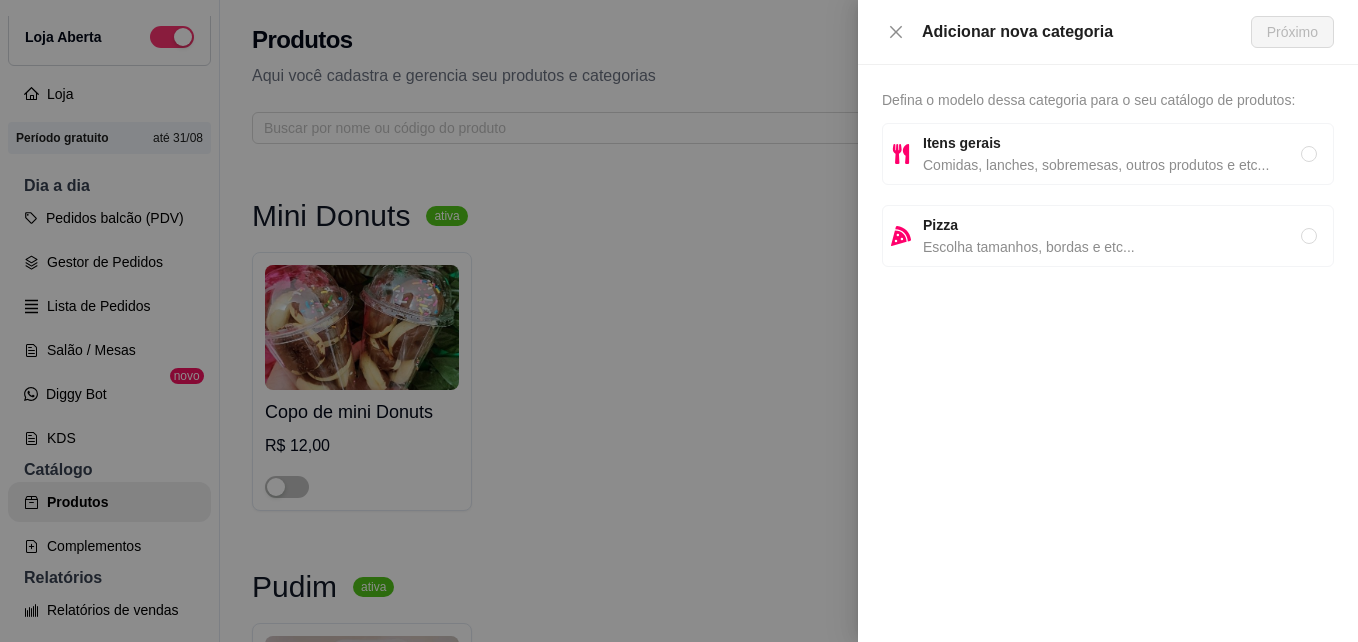 click on "Itens gerais" at bounding box center (1112, 143) 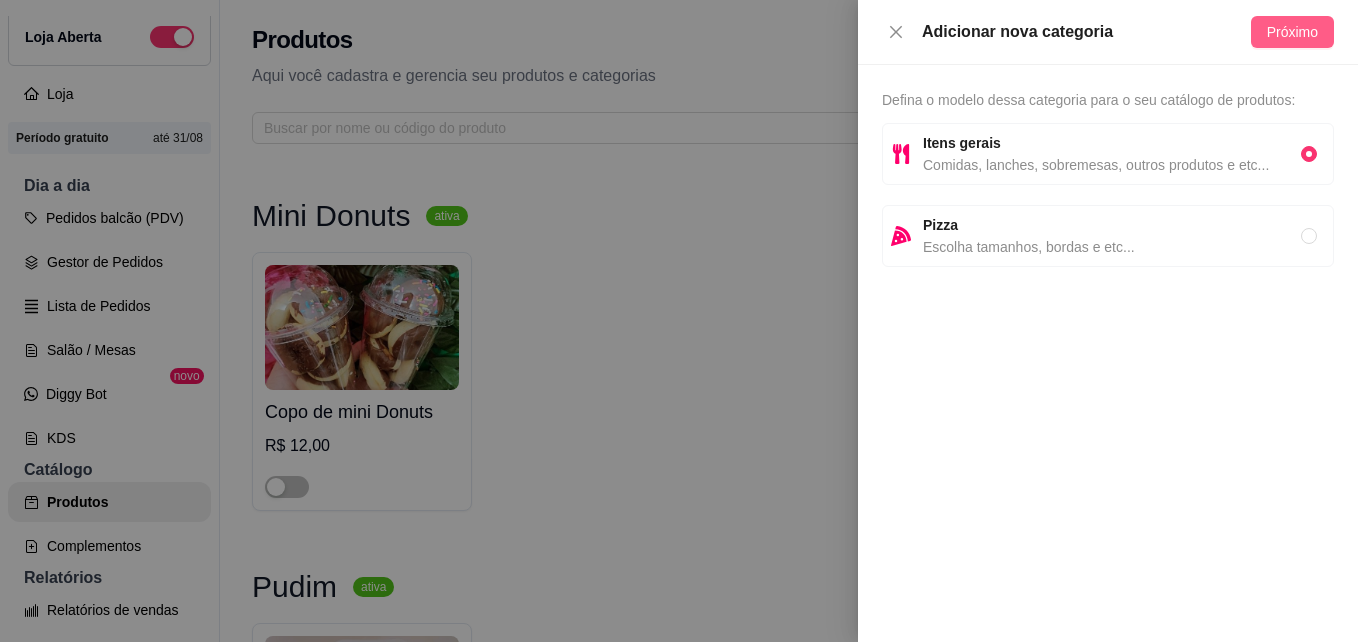 click on "Próximo" at bounding box center [1292, 32] 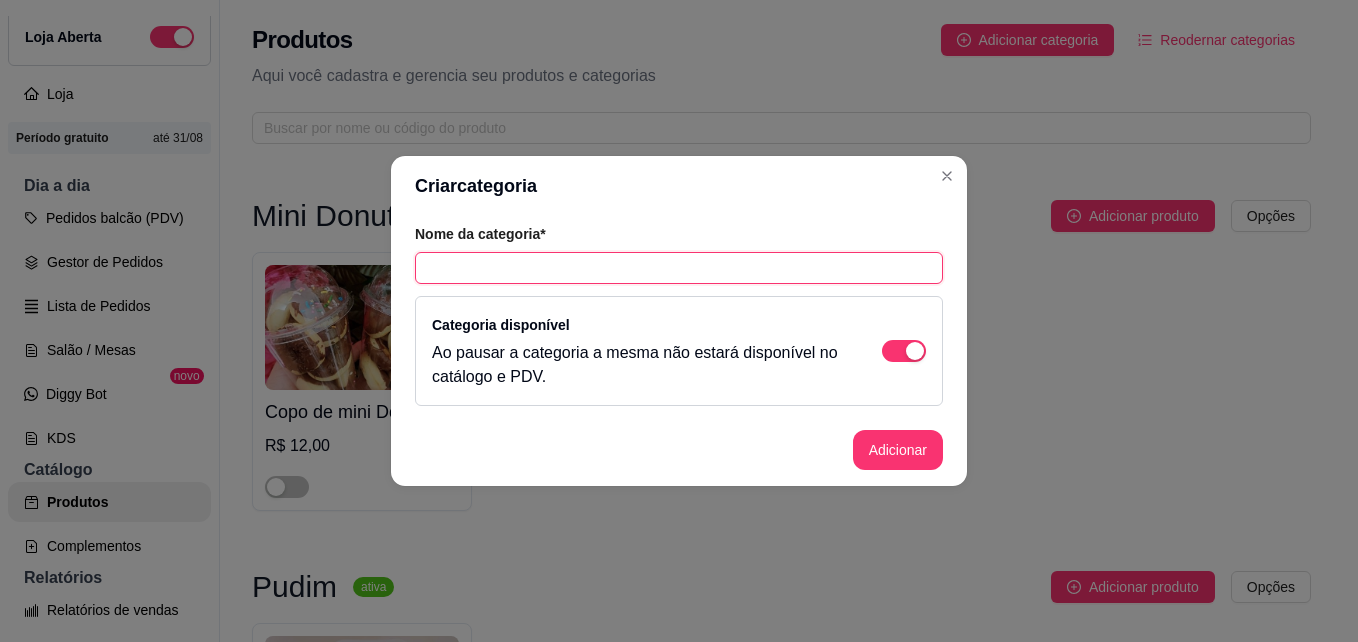 click at bounding box center [679, 268] 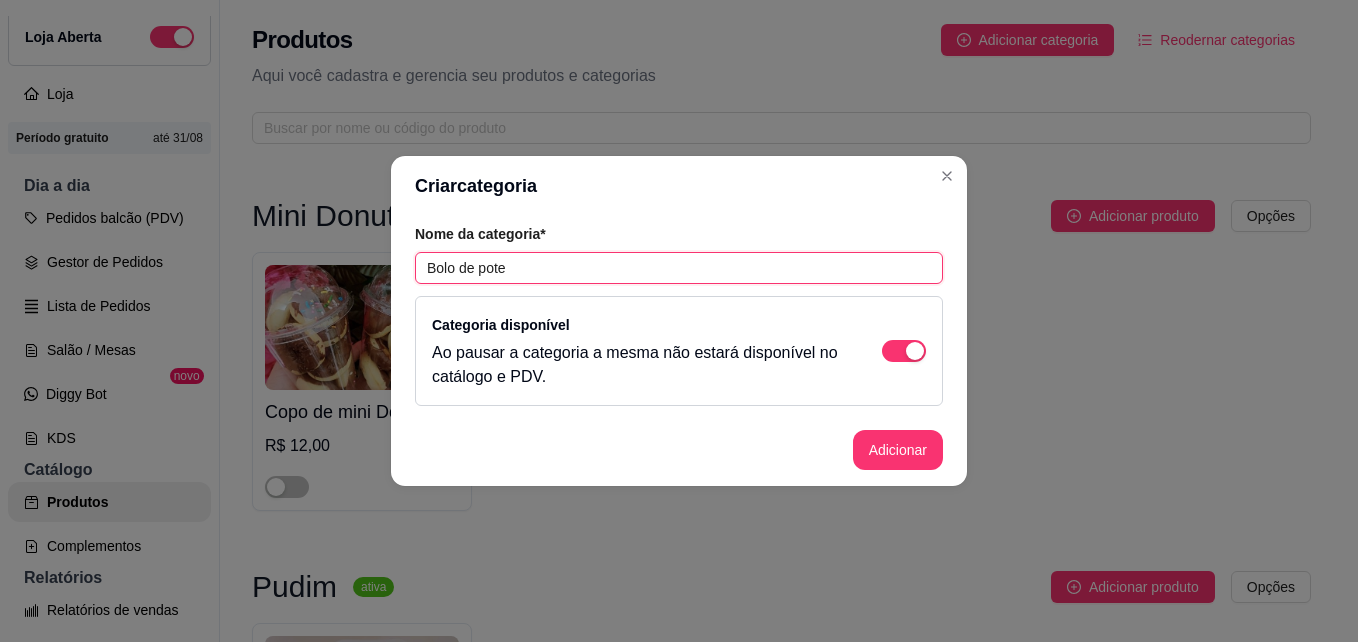 type on "Bolo de pote" 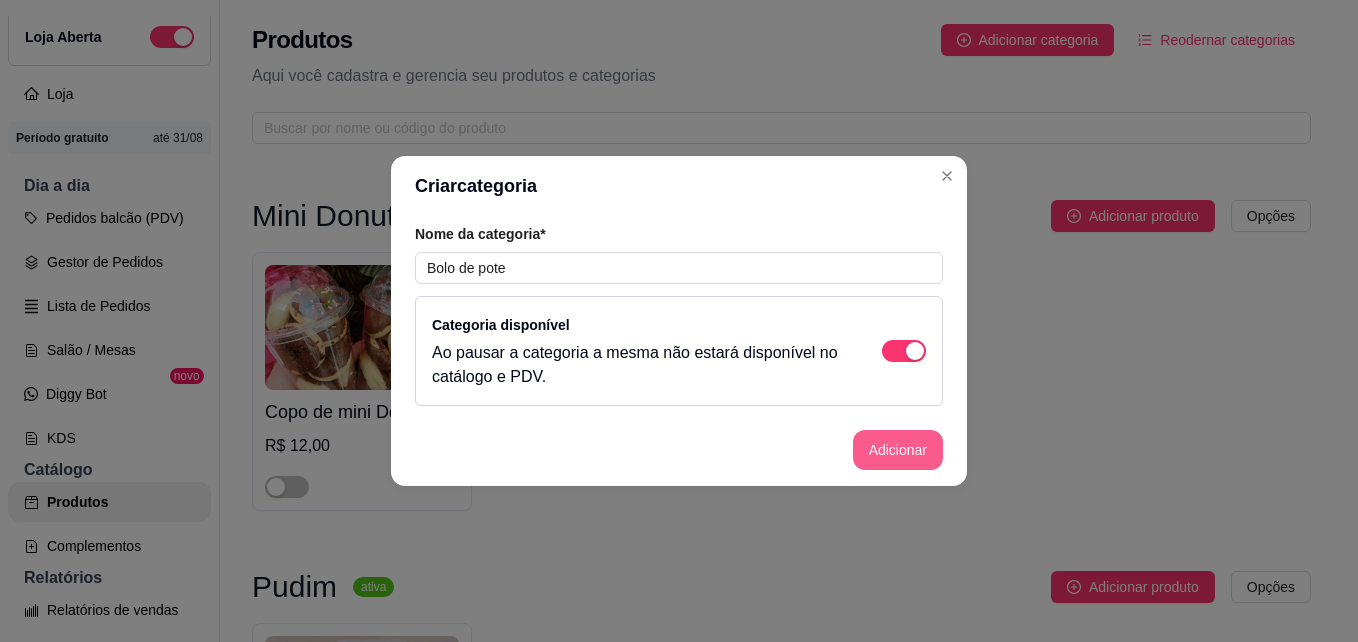 click on "Adicionar" at bounding box center (898, 450) 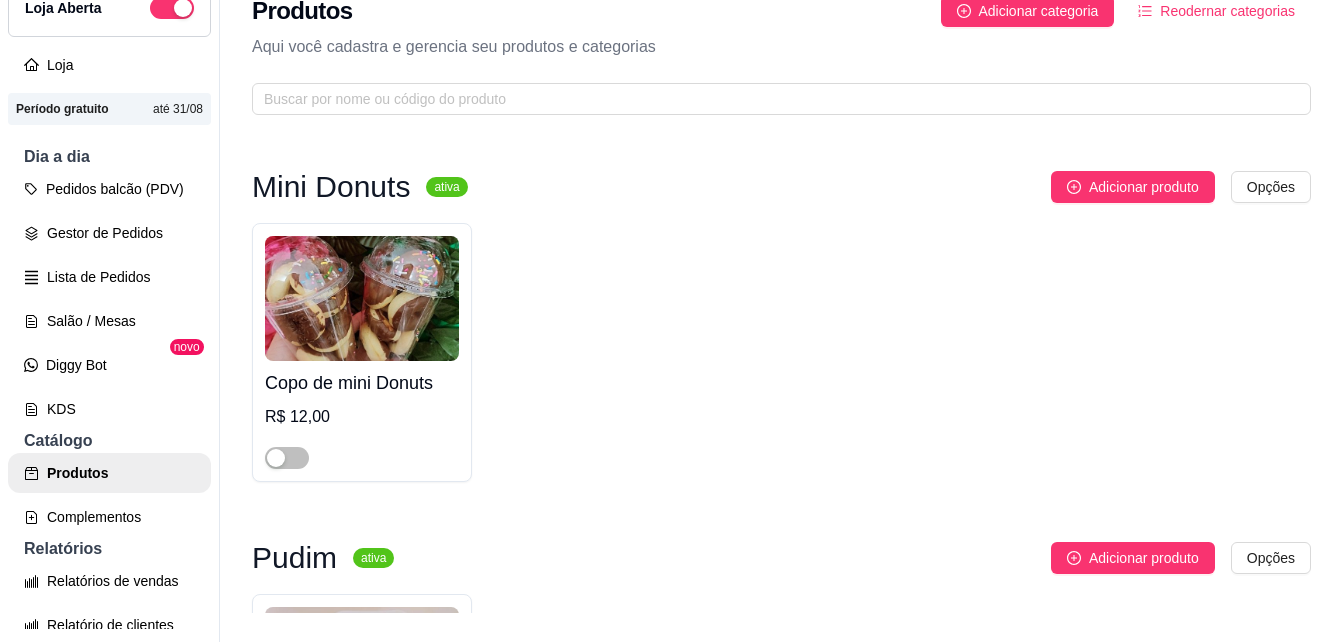 scroll, scrollTop: 32, scrollLeft: 0, axis: vertical 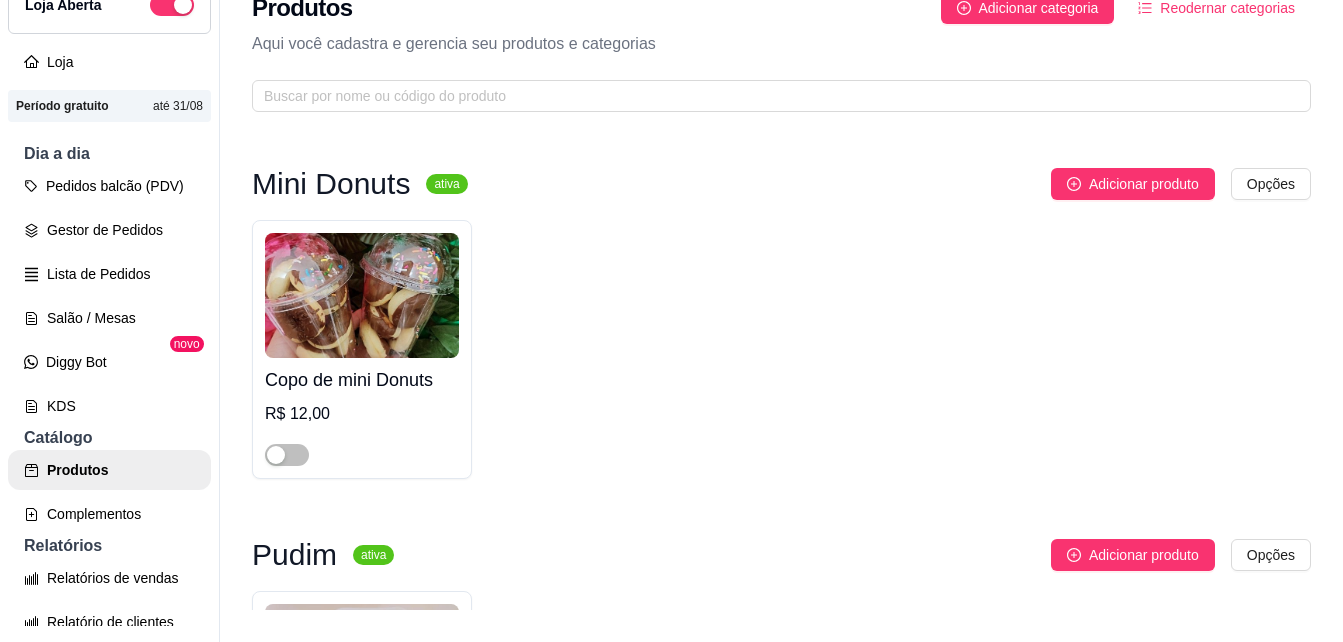 click on "Copo de mini Donuts    R$ 12,00" at bounding box center [781, 349] 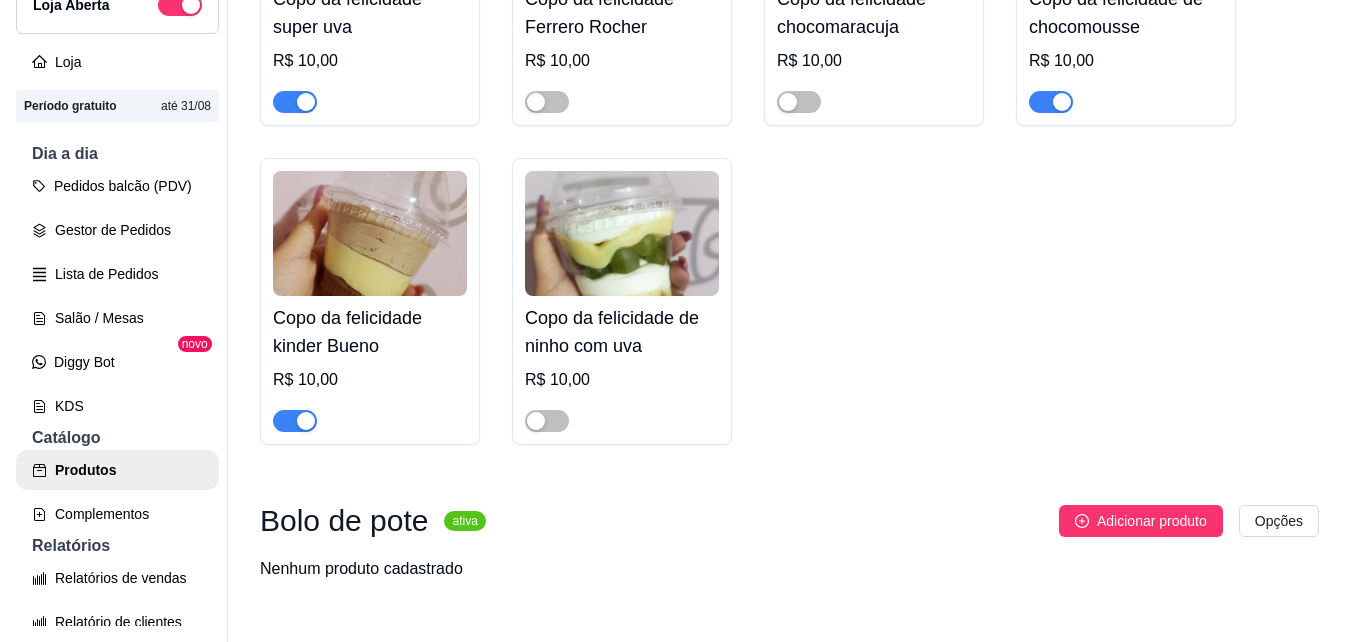 scroll, scrollTop: 2733, scrollLeft: 0, axis: vertical 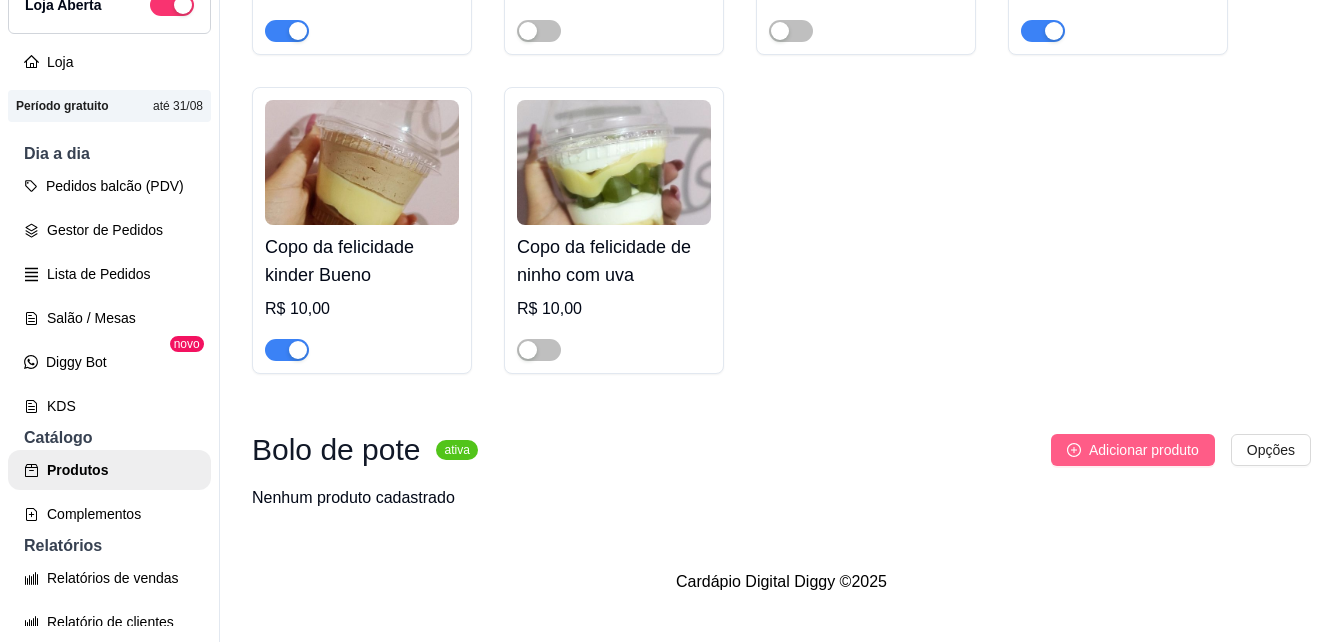 click on "Adicionar produto" at bounding box center [1144, 450] 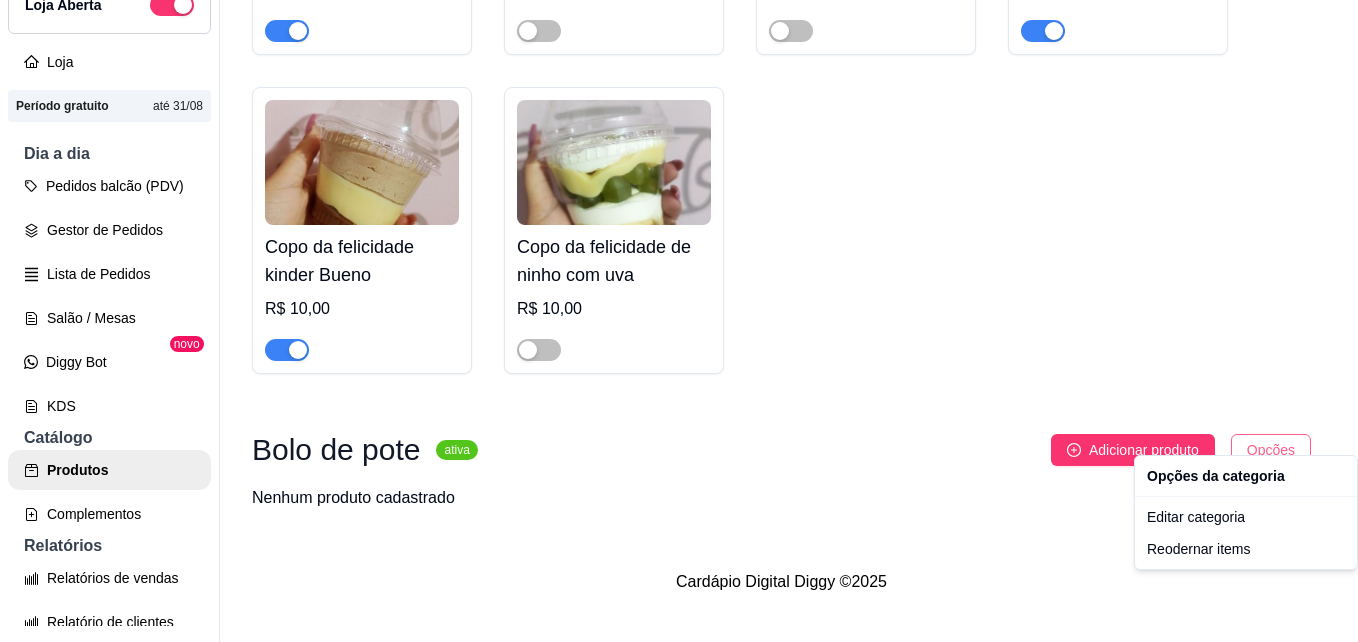 click on "D Doçura´s By B ... Loja Aberta Loja Período gratuito até [DATE]   Dia a dia Pedidos balcão (PDV) Gestor de Pedidos Lista de Pedidos Salão / Mesas Diggy Bot novo KDS Catálogo Produtos Complementos Relatórios Relatórios de vendas Relatório de clientes Relatório de mesas Relatório de fidelidade novo Gerenciar Entregadores novo Nota Fiscal (NFC-e) Controle de caixa Controle de fiado Cupons Clientes Estoque Configurações Diggy Planos Precisa de ajuda? Sair Produtos Adicionar categoria Reodernar categorias Aqui você cadastra e gerencia seu produtos e categorias Mini Donuts  ativa Adicionar produto Opções Copo de mini Donuts    R$ 12,00 Pudim  ativa Adicionar produto Opções Pudim de leite condensado    R$ 8,00 Bolos caseirinhos ativa Adicionar produto Opções Caserinho de leite ninho    R$ 25,00 Caserinho de chocolate    R$ 25,00 Caserinho de cenoura com chocolate    R$ 27,00 Copo da felicidade  ativa Adicionar produto Opções Copo da felicidade de brigadeiro com morango    R$ 14,00" at bounding box center (679, 289) 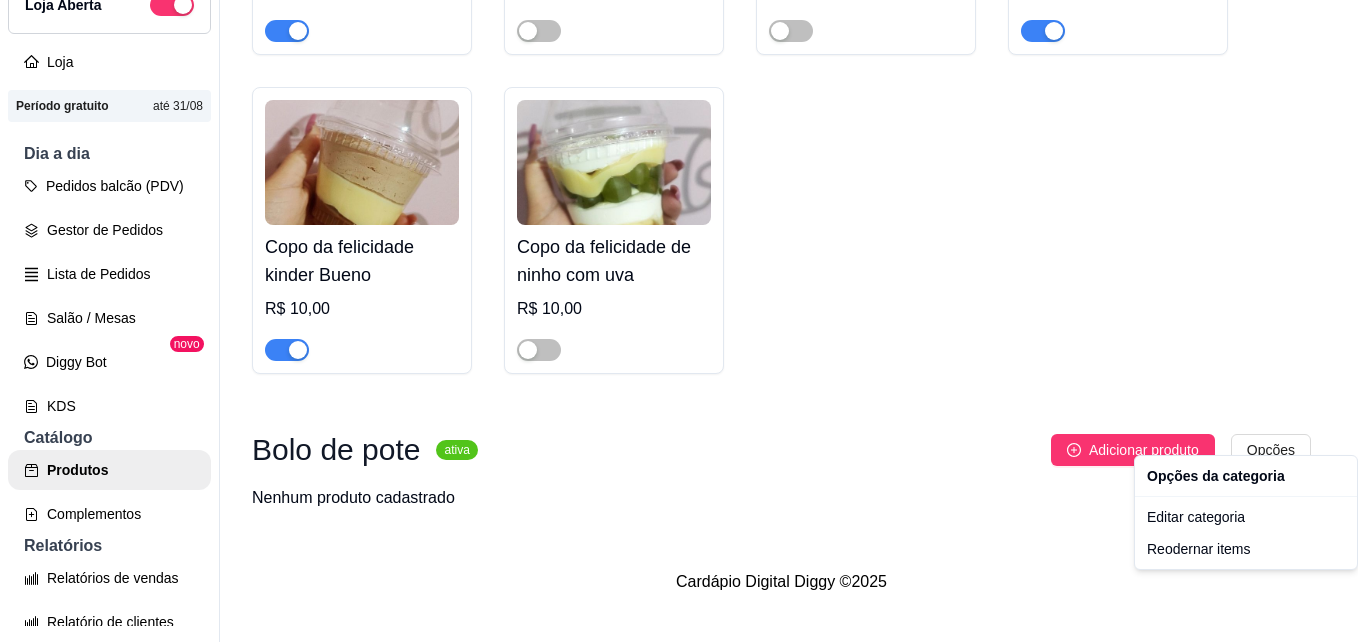 click on "D Doçura´s By B ... Loja Aberta Loja Período gratuito até [DATE]   Dia a dia Pedidos balcão (PDV) Gestor de Pedidos Lista de Pedidos Salão / Mesas Diggy Bot novo KDS Catálogo Produtos Complementos Relatórios Relatórios de vendas Relatório de clientes Relatório de mesas Relatório de fidelidade novo Gerenciar Entregadores novo Nota Fiscal (NFC-e) Controle de caixa Controle de fiado Cupons Clientes Estoque Configurações Diggy Planos Precisa de ajuda? Sair Produtos Adicionar categoria Reodernar categorias Aqui você cadastra e gerencia seu produtos e categorias Mini Donuts  ativa Adicionar produto Opções Copo de mini Donuts    R$ 12,00 Pudim  ativa Adicionar produto Opções Pudim de leite condensado    R$ 8,00 Bolos caseirinhos ativa Adicionar produto Opções Caserinho de leite ninho    R$ 25,00 Caserinho de chocolate    R$ 25,00 Caserinho de cenoura com chocolate    R$ 27,00 Copo da felicidade  ativa Adicionar produto Opções Copo da felicidade de brigadeiro com morango    R$ 14,00" at bounding box center [679, 289] 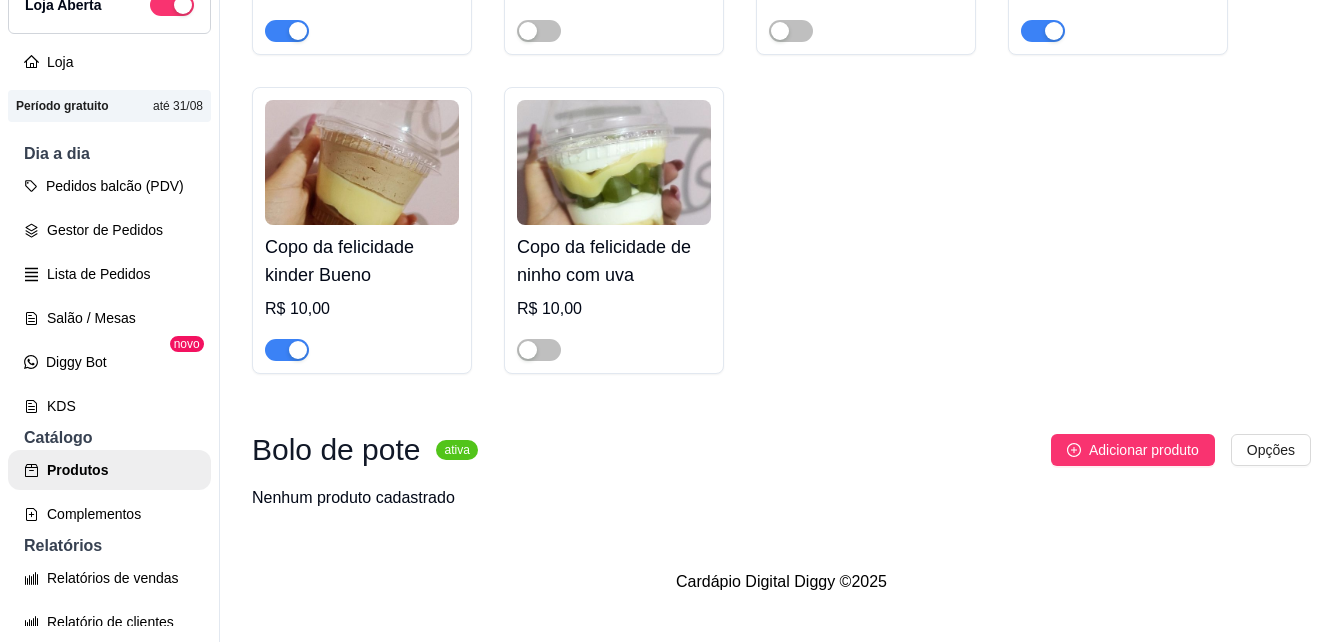 click on "Adicionar produto" at bounding box center (1144, 450) 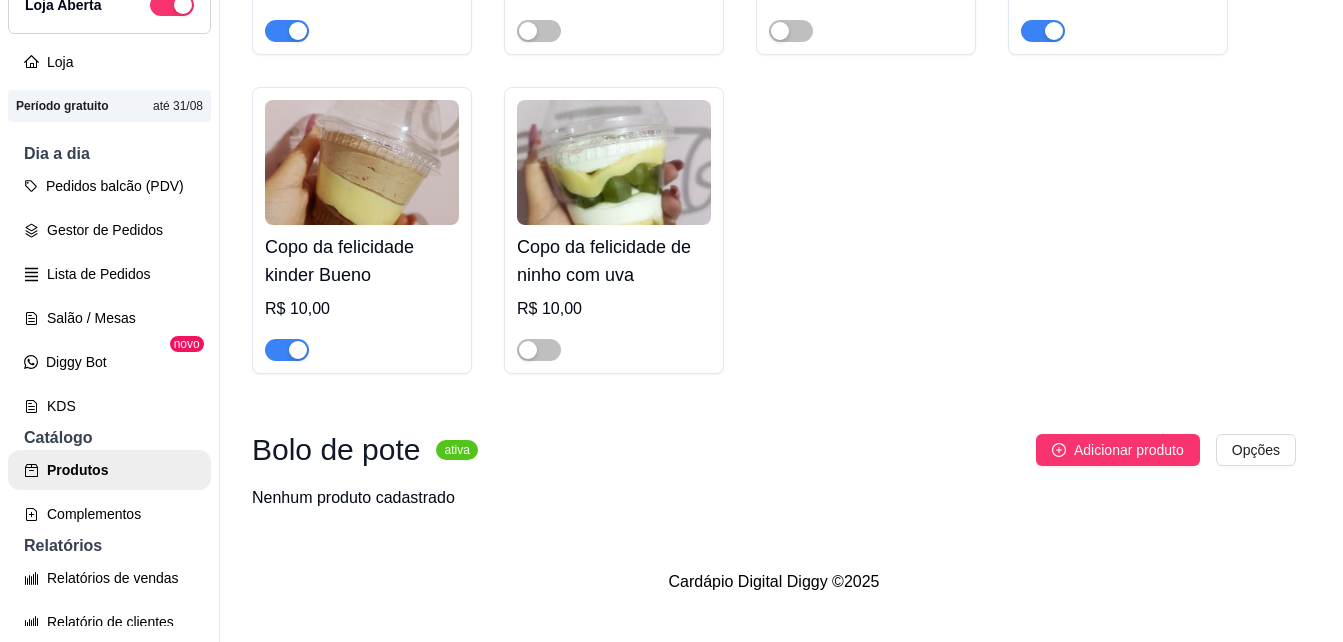 type 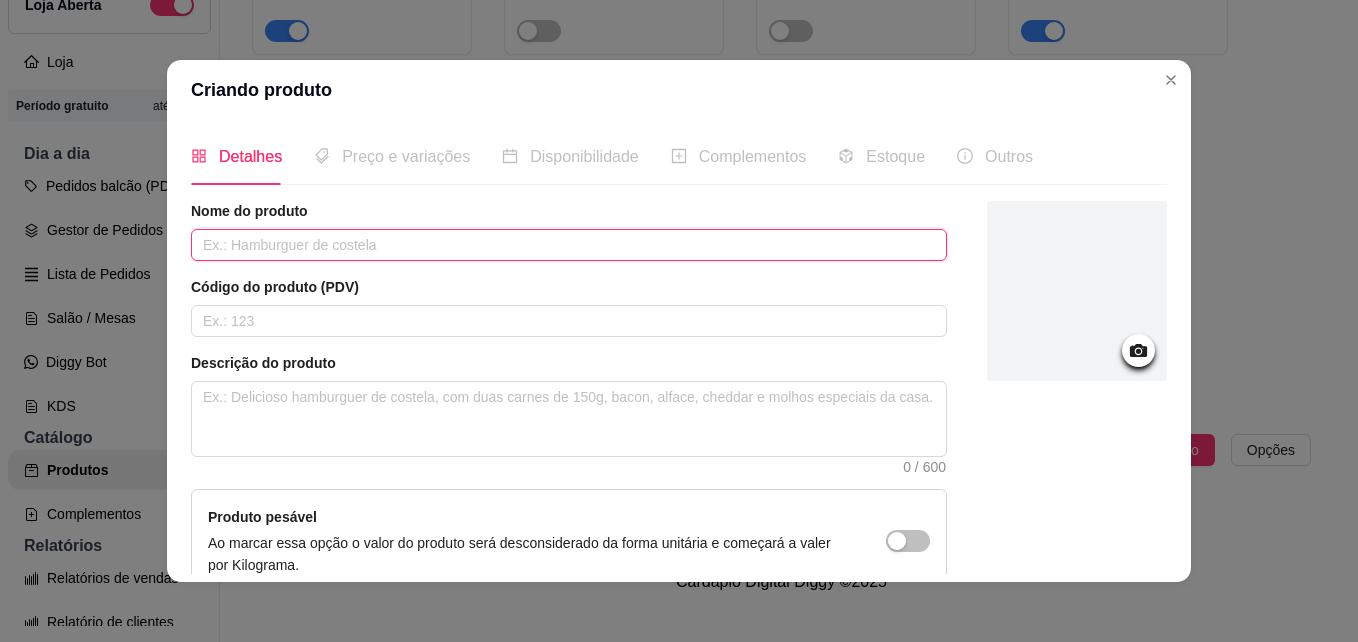 click at bounding box center (569, 245) 